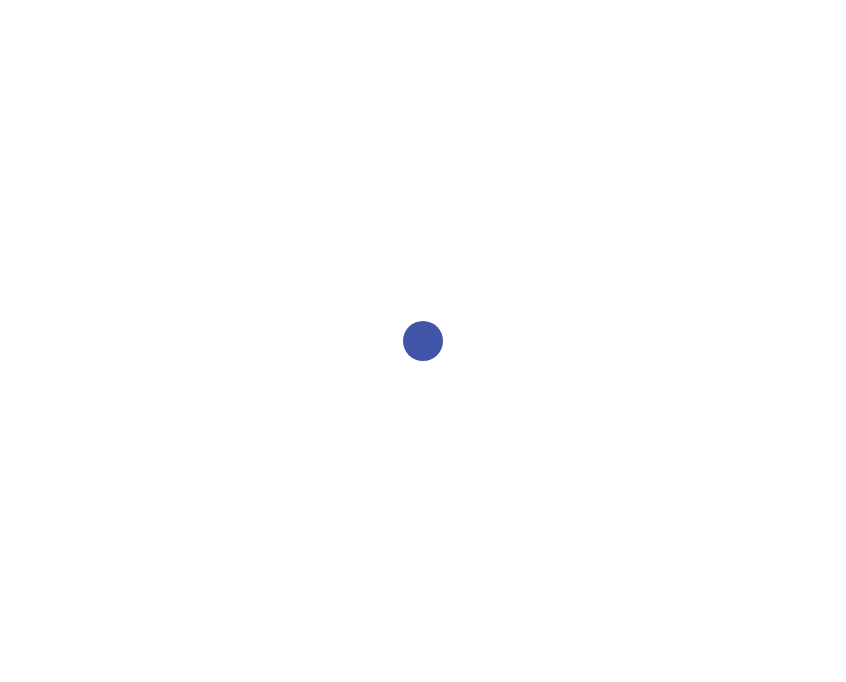 scroll, scrollTop: 0, scrollLeft: 0, axis: both 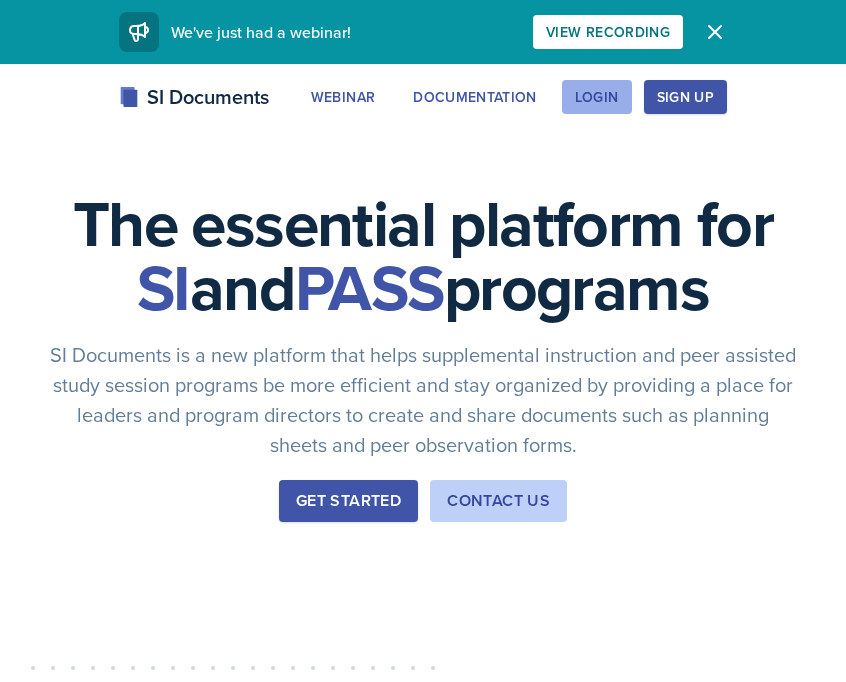 click on "Login" at bounding box center (597, 97) 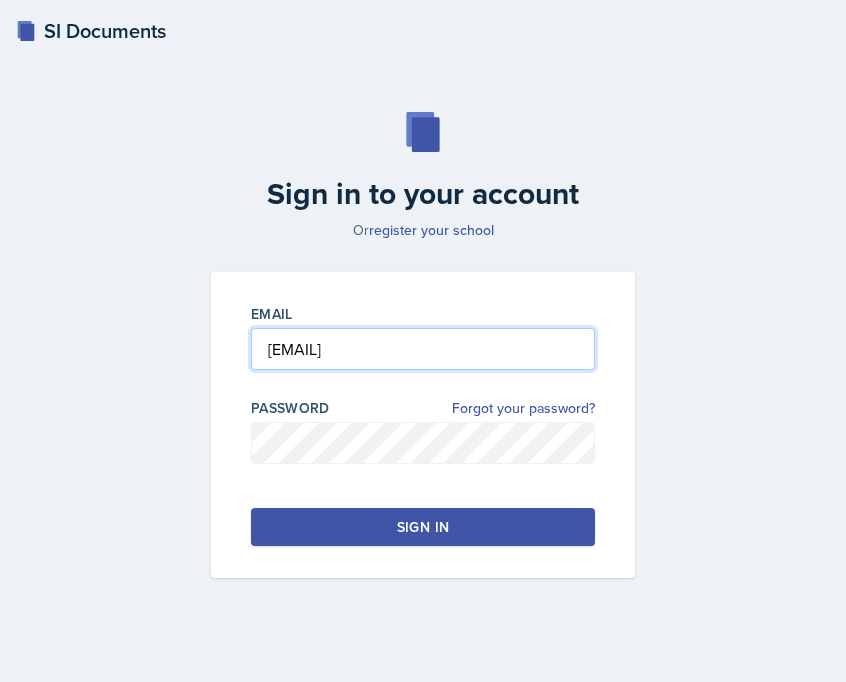type on "[EMAIL]" 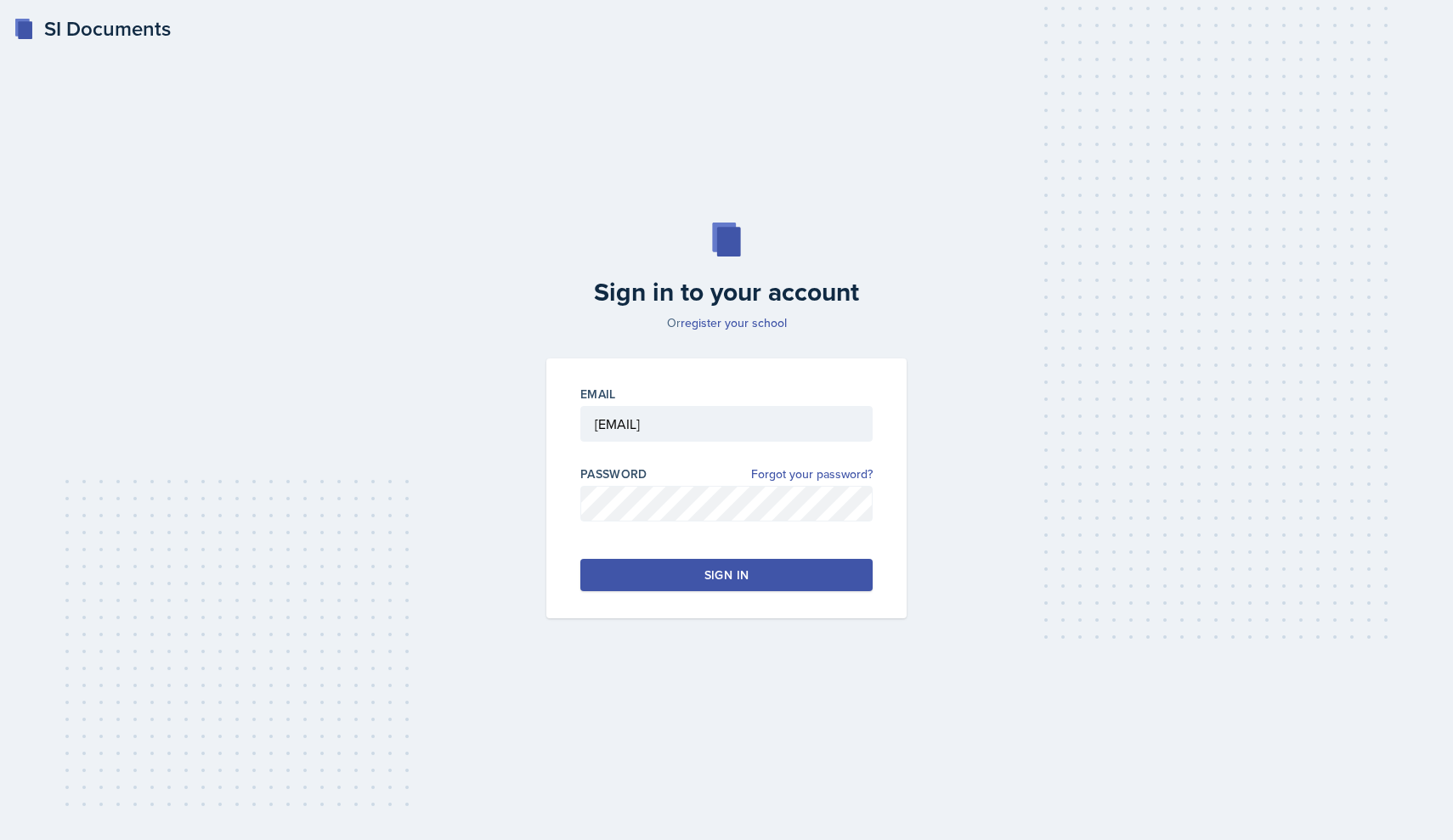 click on "Sign in" at bounding box center (726, 575) 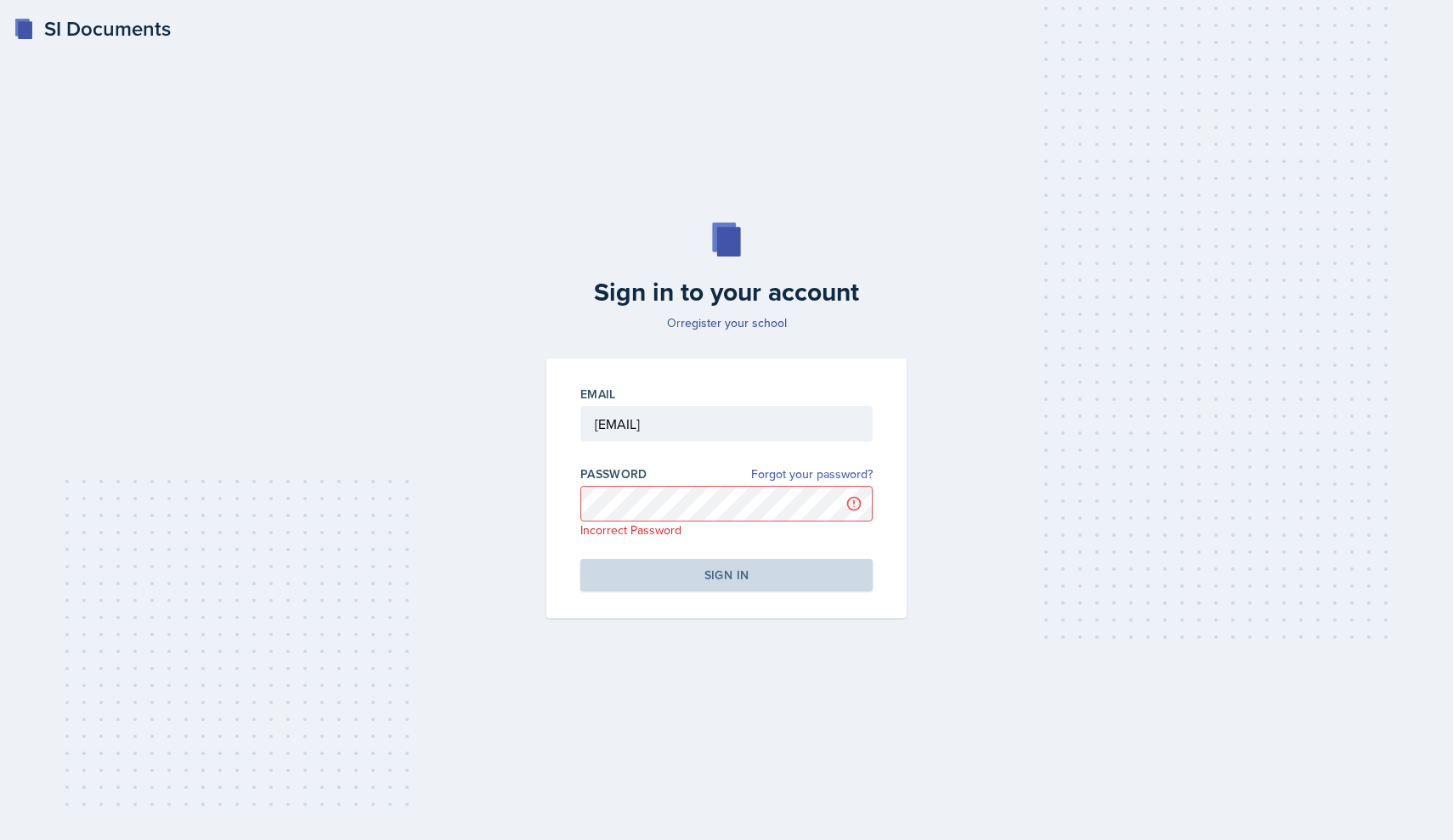 click on "Forgot your password?" at bounding box center (811, 474) 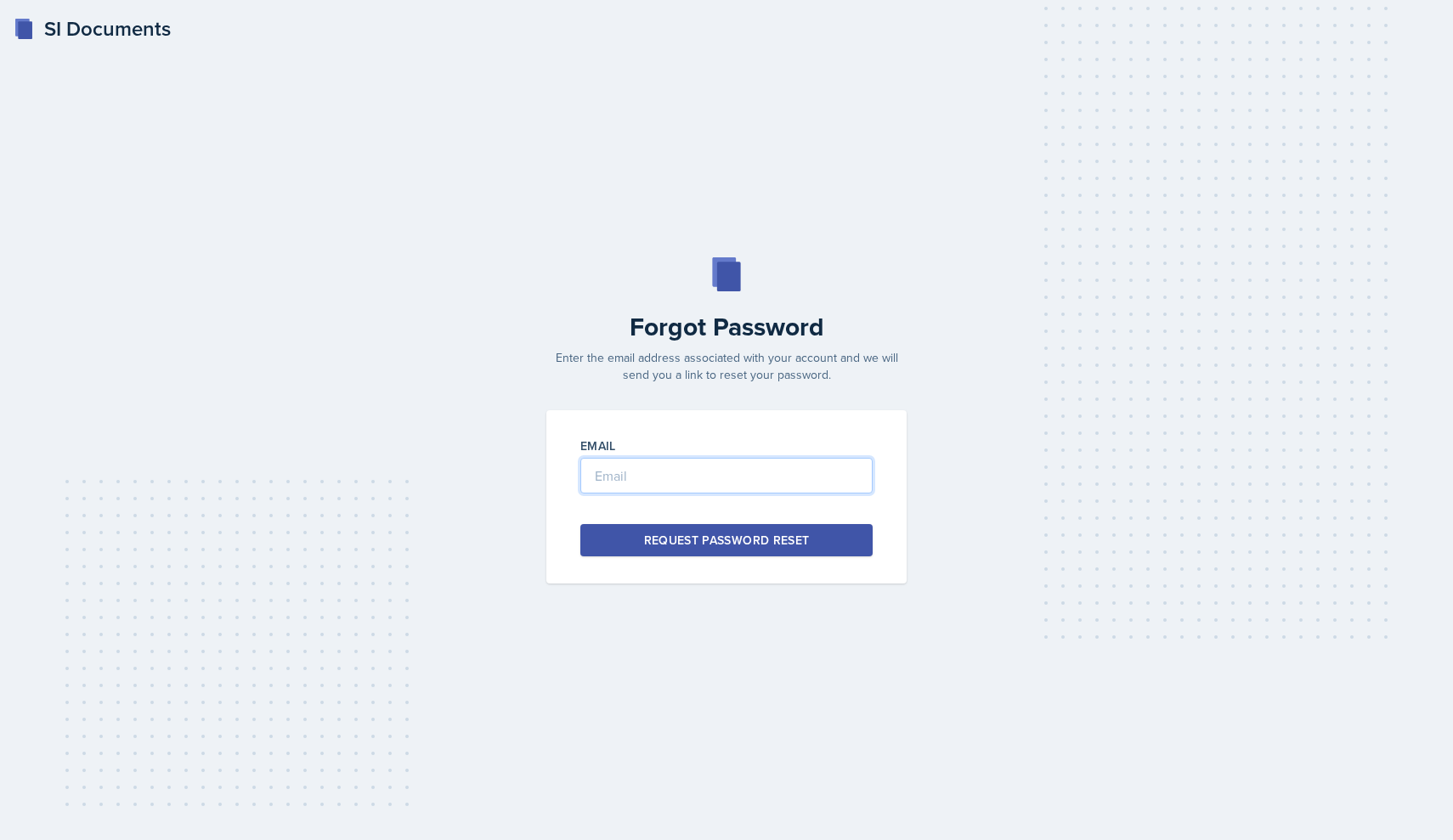 click at bounding box center (726, 476) 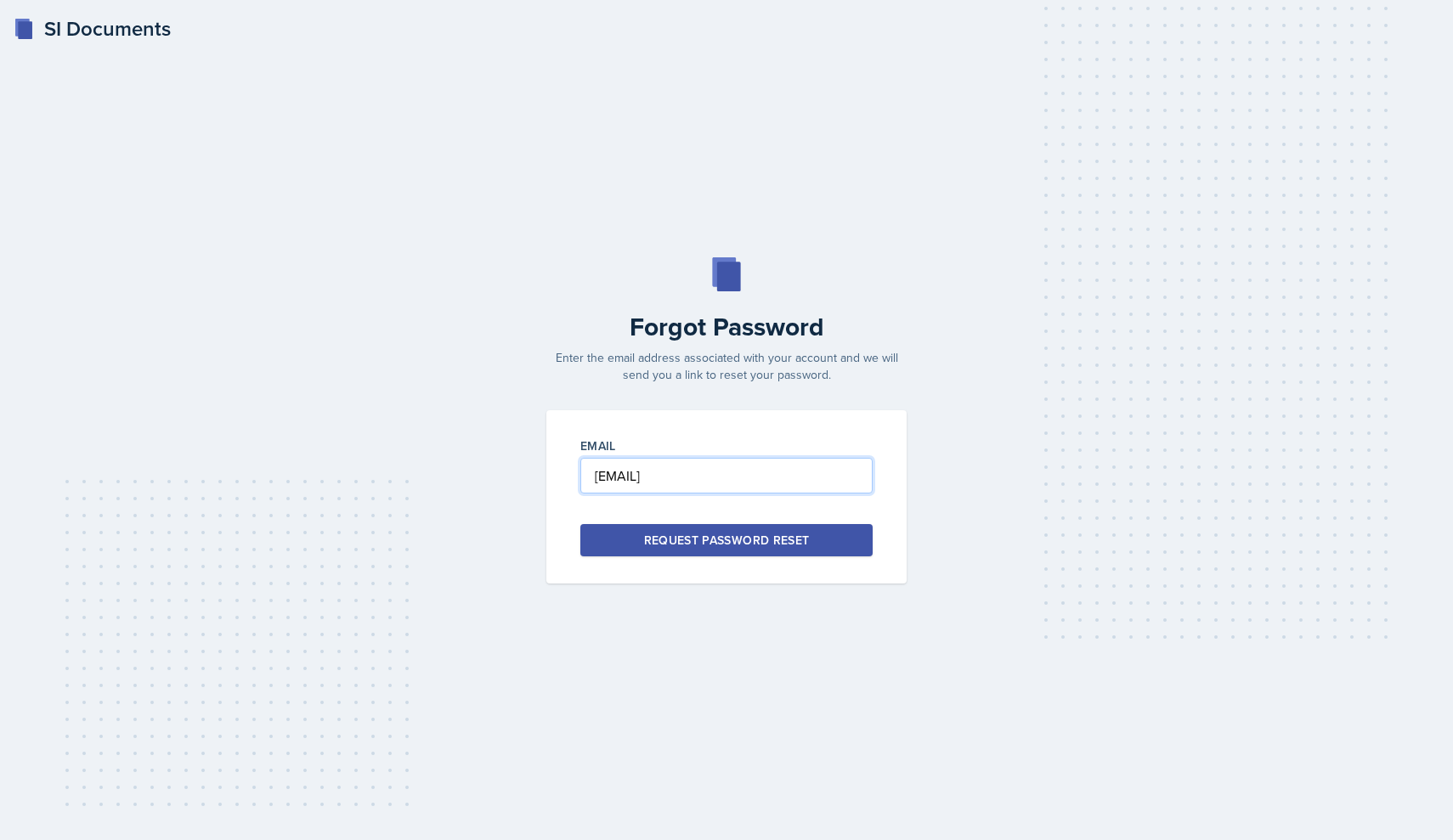 type on "[EMAIL]" 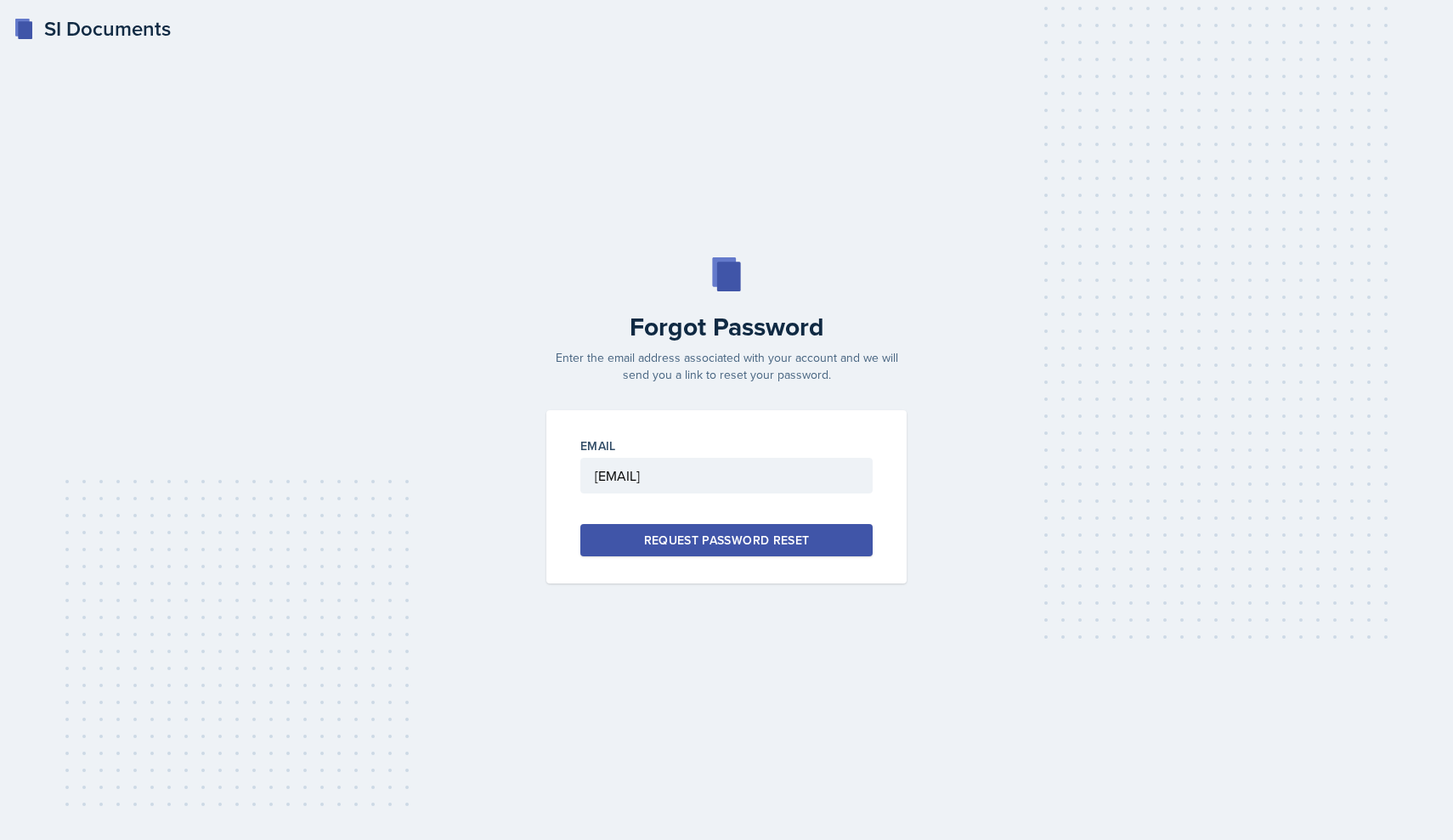 click on "Request Password Reset" at bounding box center (726, 540) 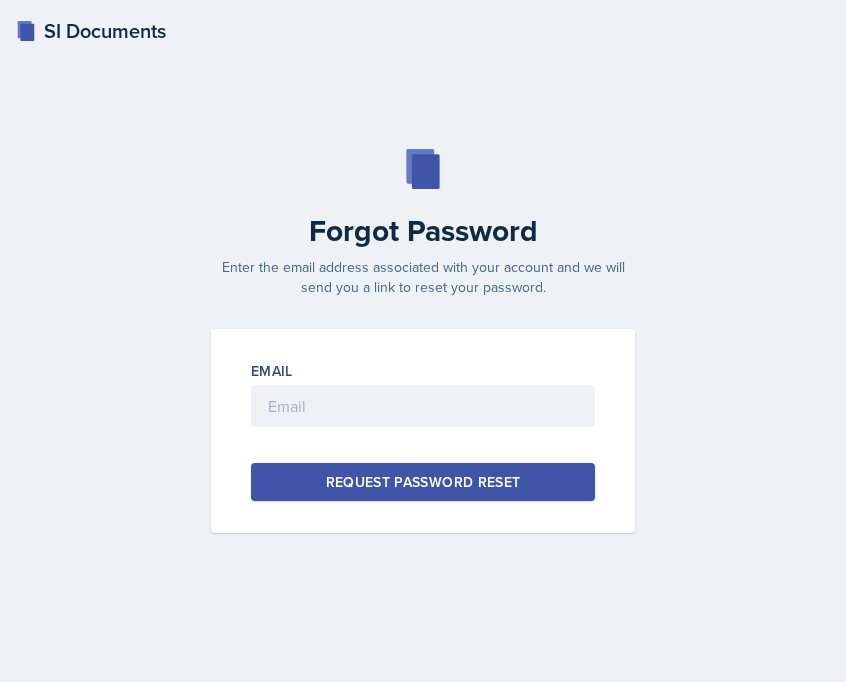 click on "SI Documents" at bounding box center [91, 31] 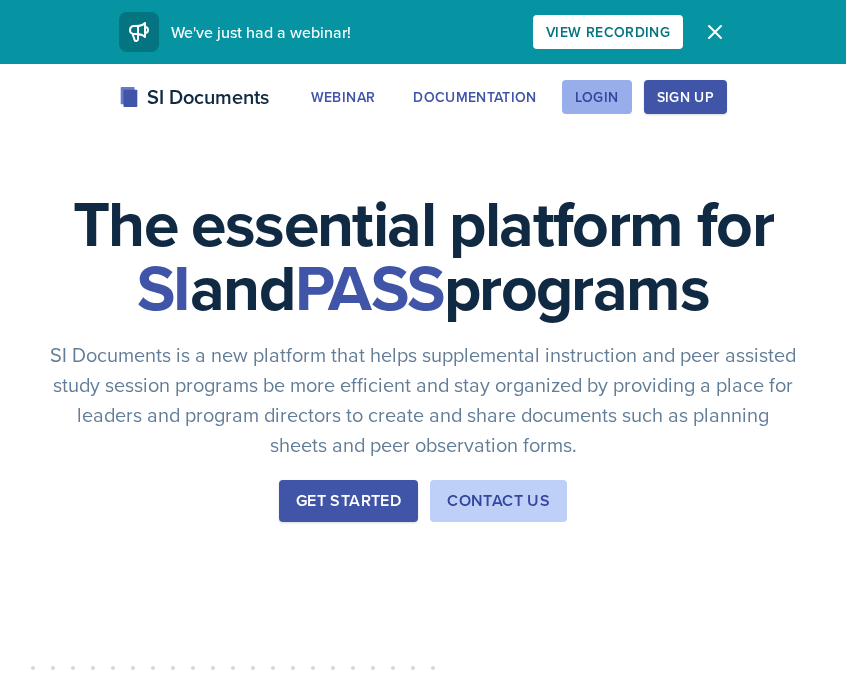 click on "Login" at bounding box center (597, 97) 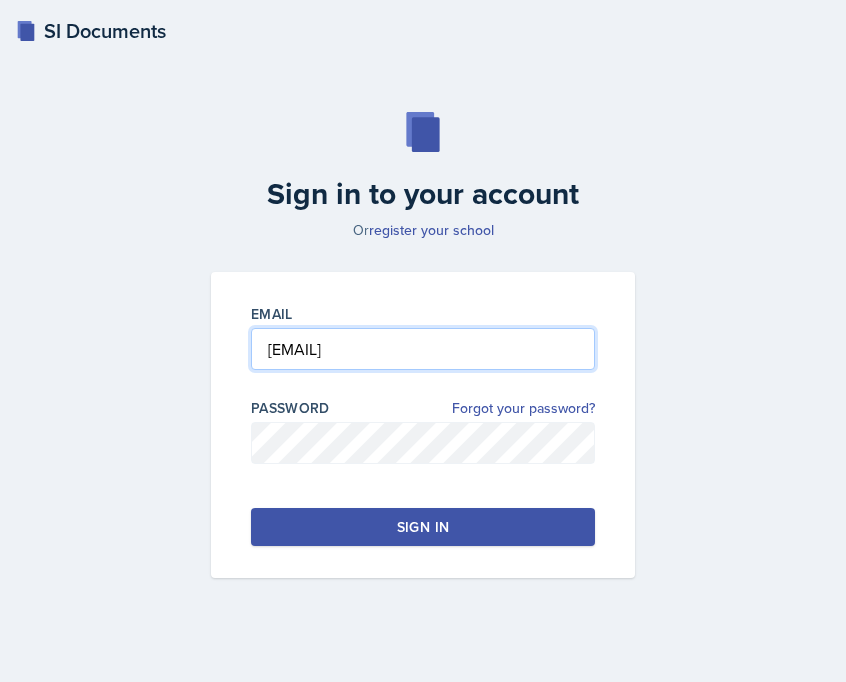 type on "[EMAIL]" 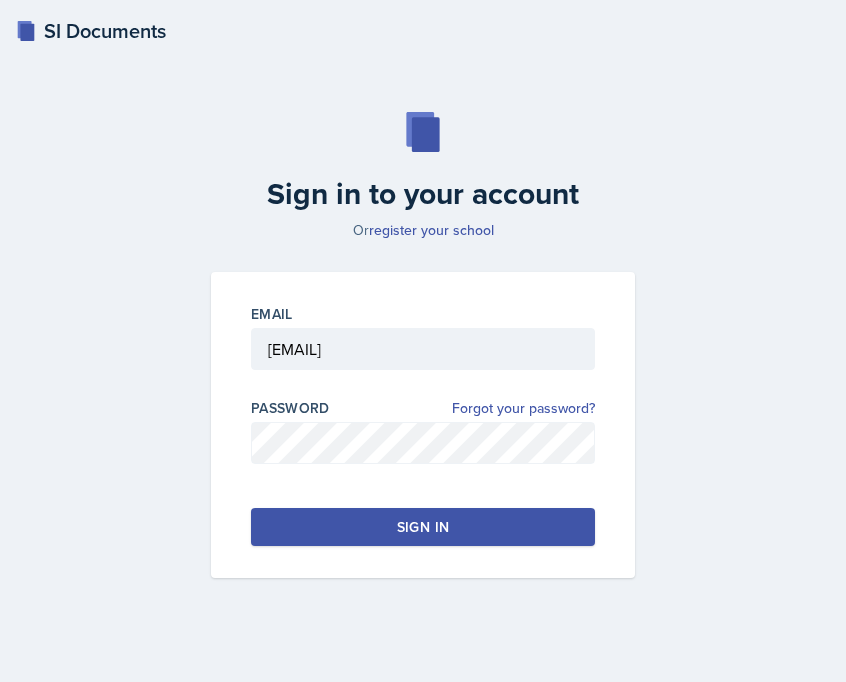 click on "Sign in" at bounding box center (423, 527) 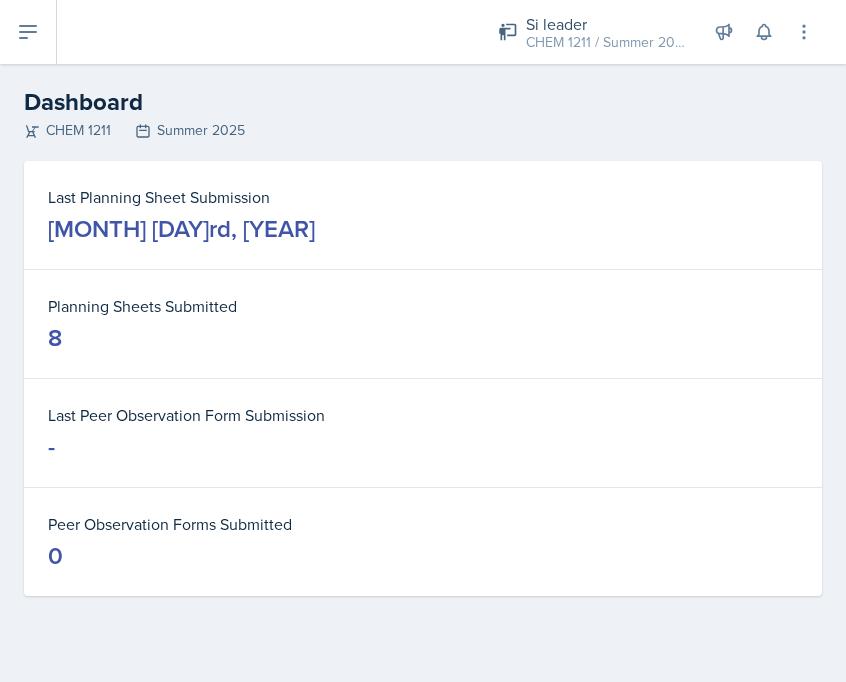 click at bounding box center (28, 32) 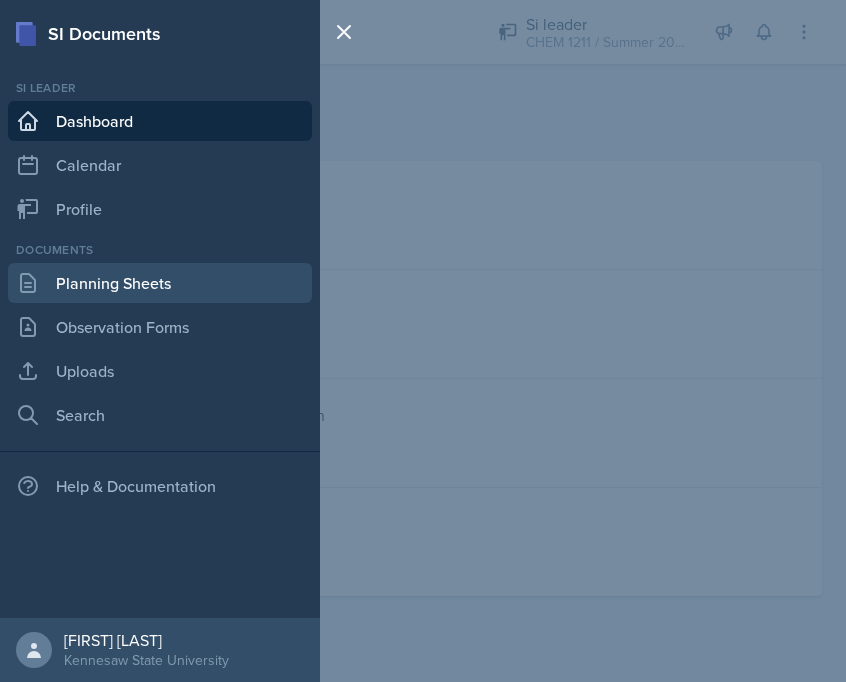 click on "Planning Sheets" at bounding box center (160, 283) 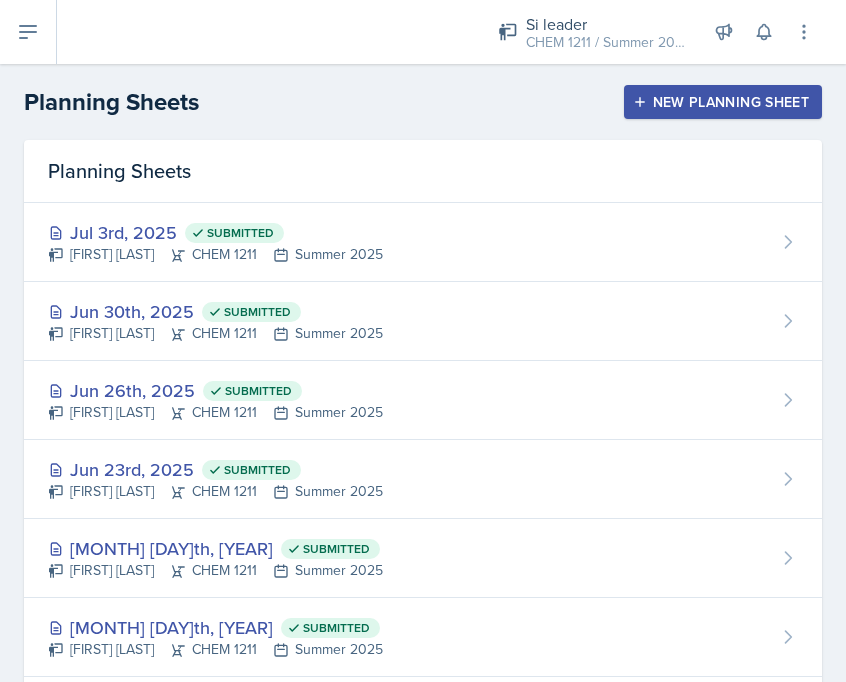 click on "New Planning Sheet" at bounding box center (723, 102) 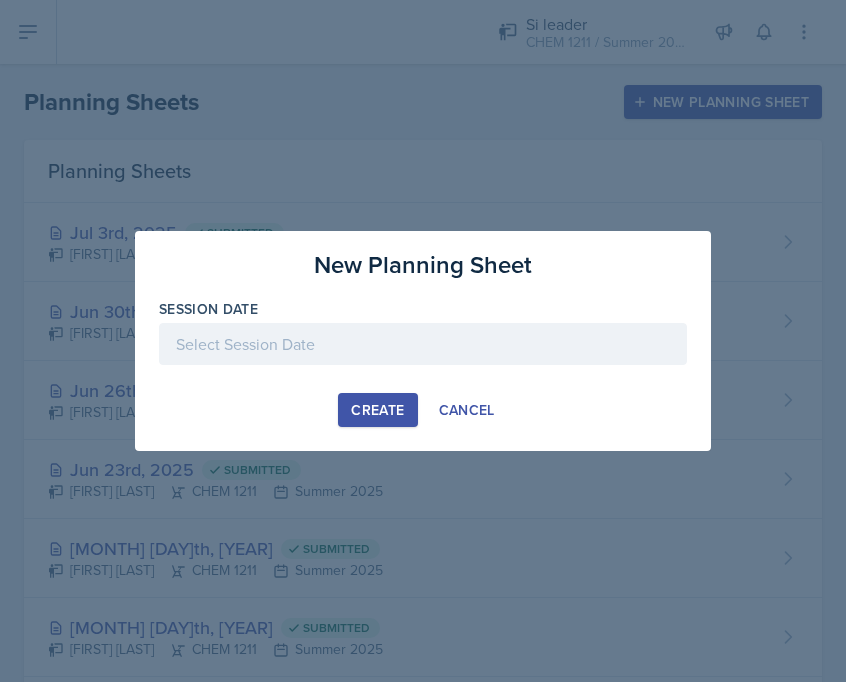 click at bounding box center [423, 344] 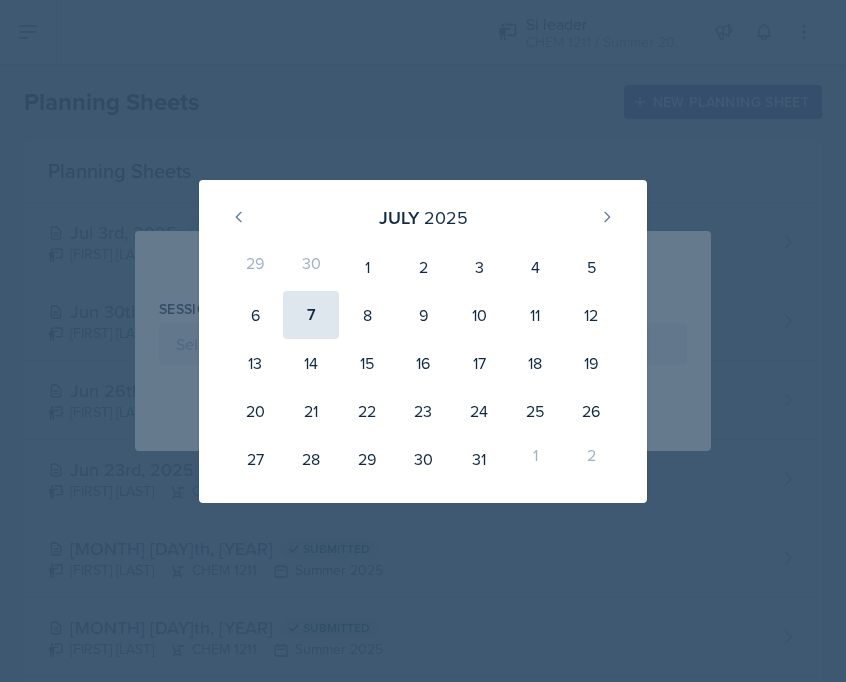 click on "7" at bounding box center [311, 315] 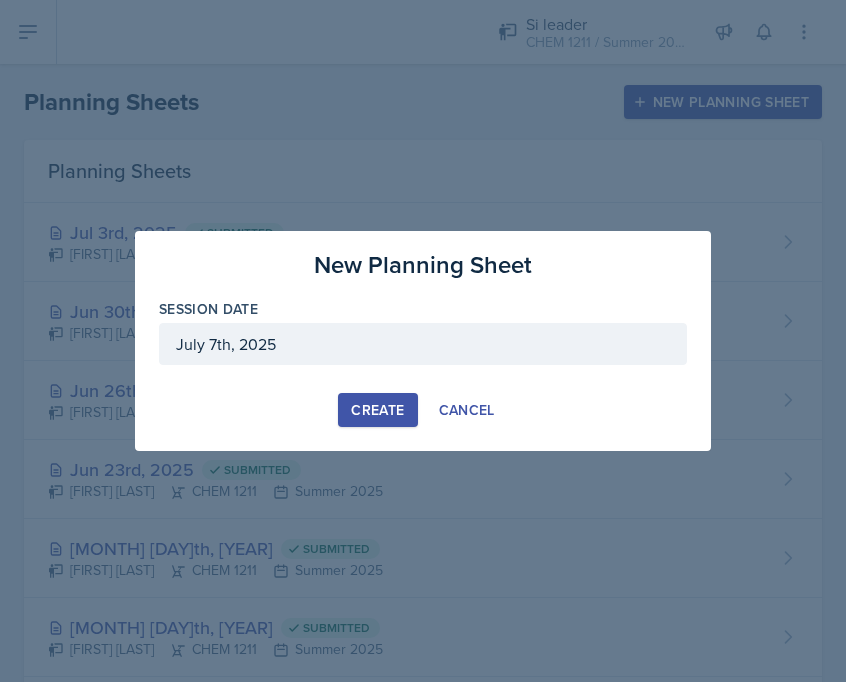 click on "Create" at bounding box center [377, 410] 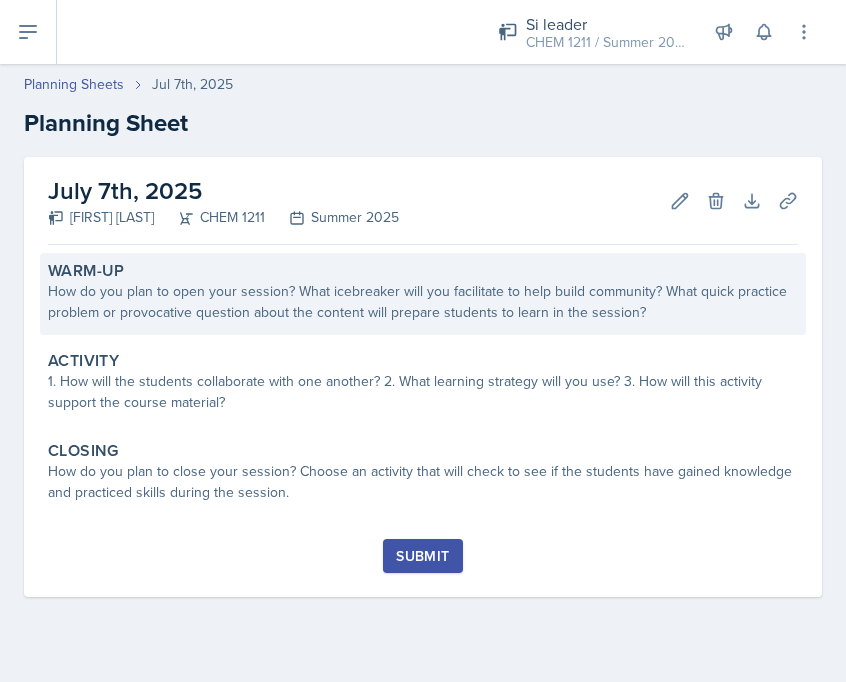 click on "How do you plan to open your session? What icebreaker will you facilitate to help build community? What quick practice problem or provocative question about the content will prepare students to learn in the session?" at bounding box center [423, 302] 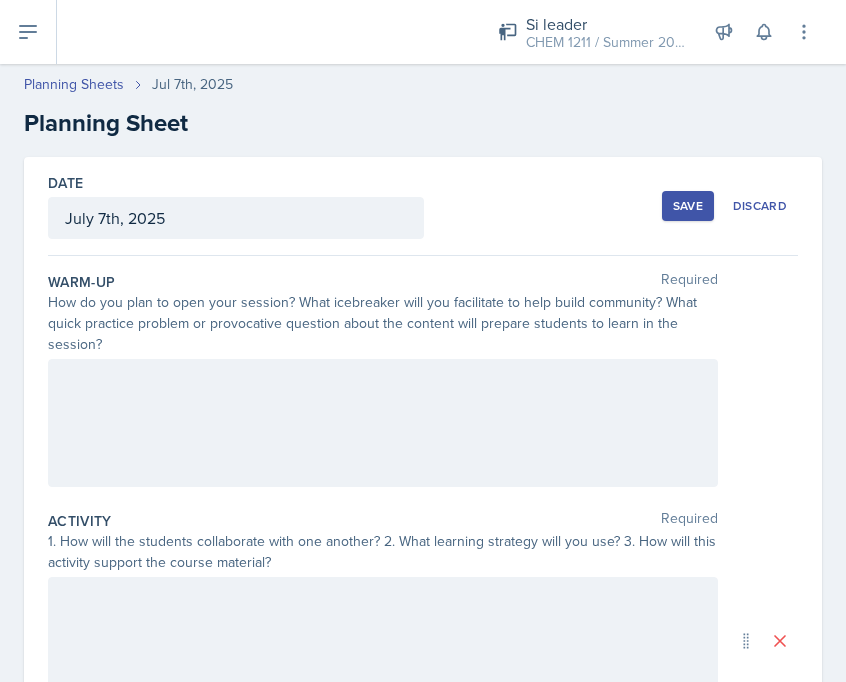 click at bounding box center [383, 423] 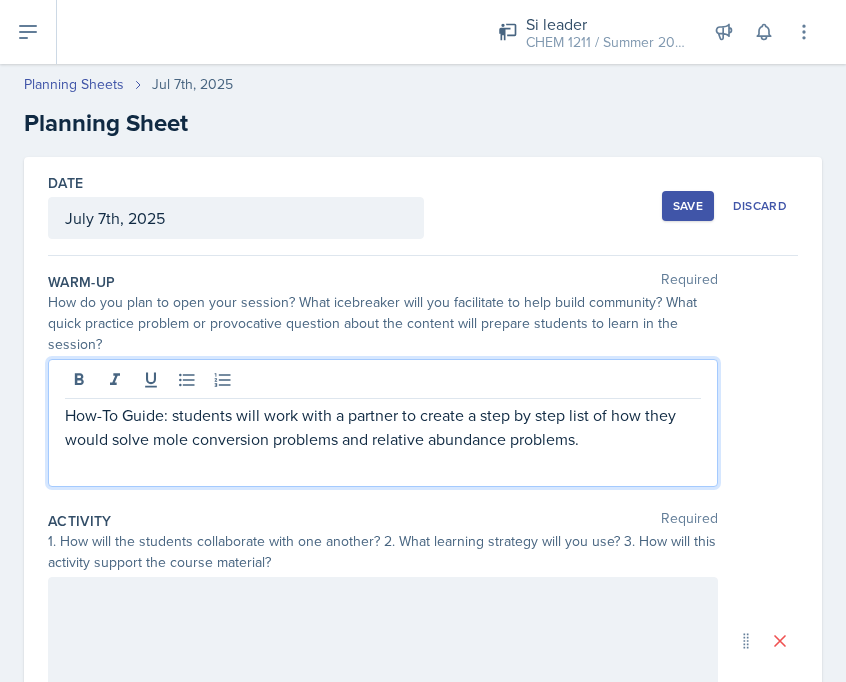 click at bounding box center (383, 641) 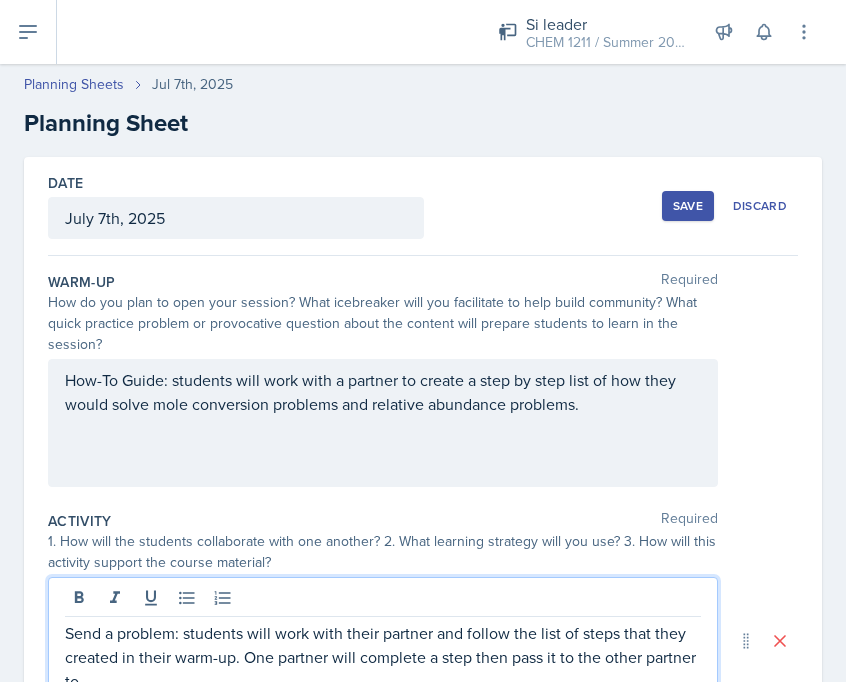 scroll, scrollTop: 15, scrollLeft: 0, axis: vertical 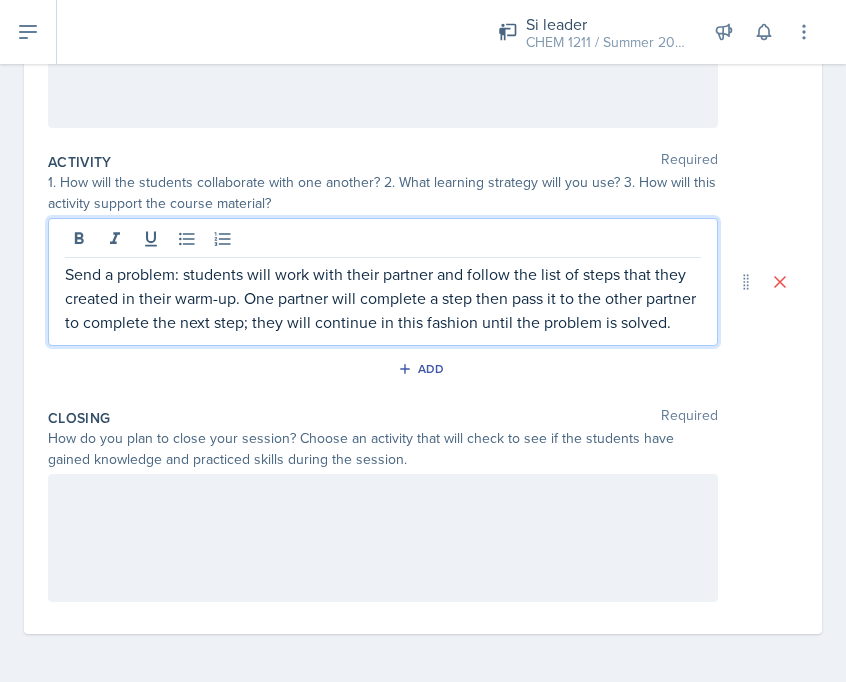 click at bounding box center (383, 64) 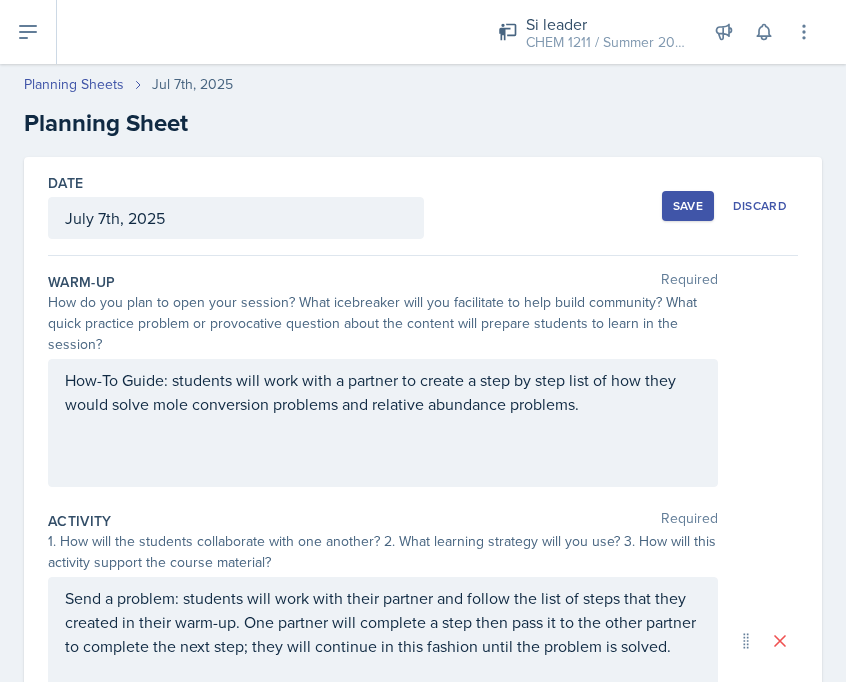 scroll, scrollTop: 0, scrollLeft: 0, axis: both 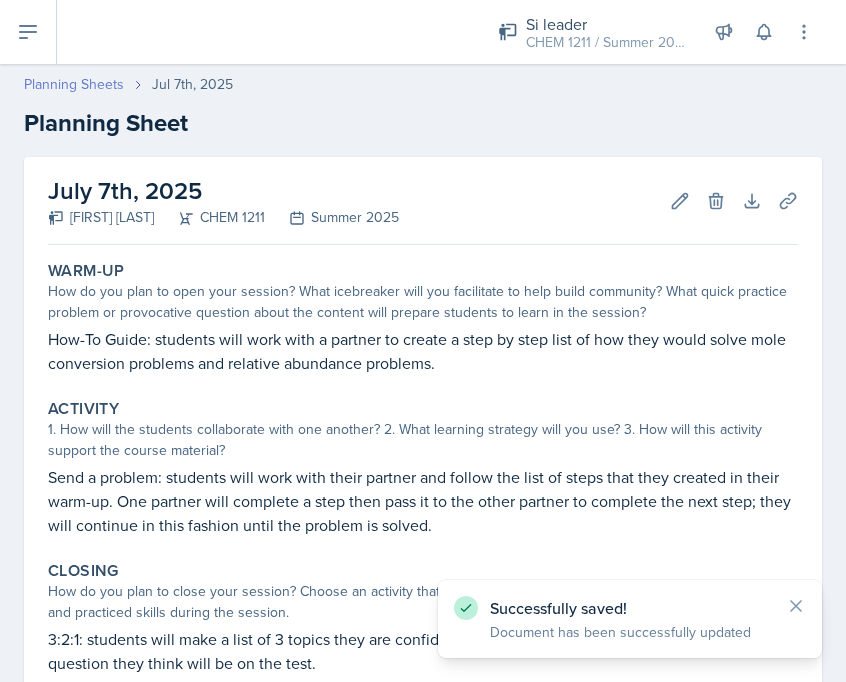 click on "Planning Sheets" at bounding box center [74, 84] 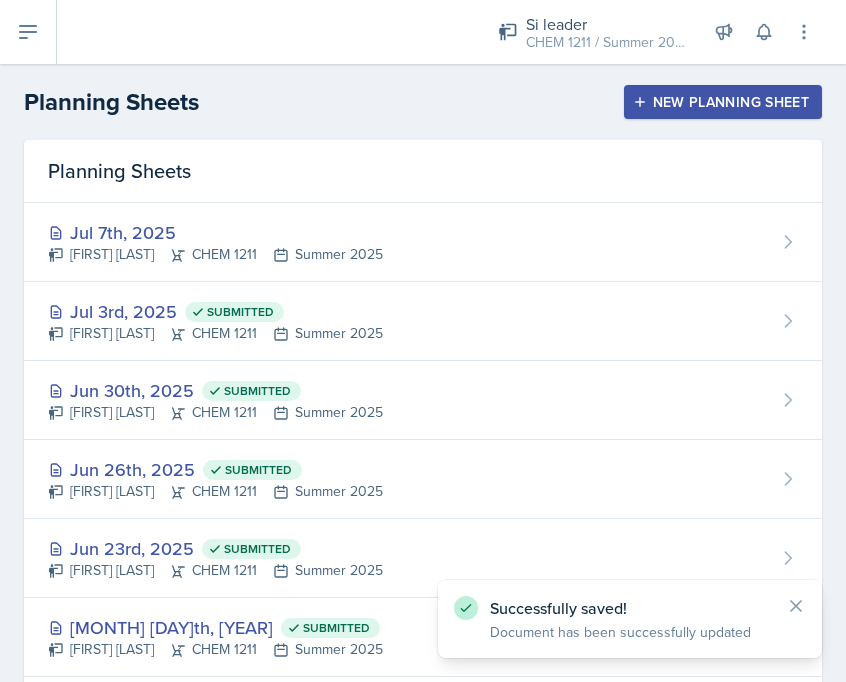 click on "New Planning Sheet" at bounding box center (723, 102) 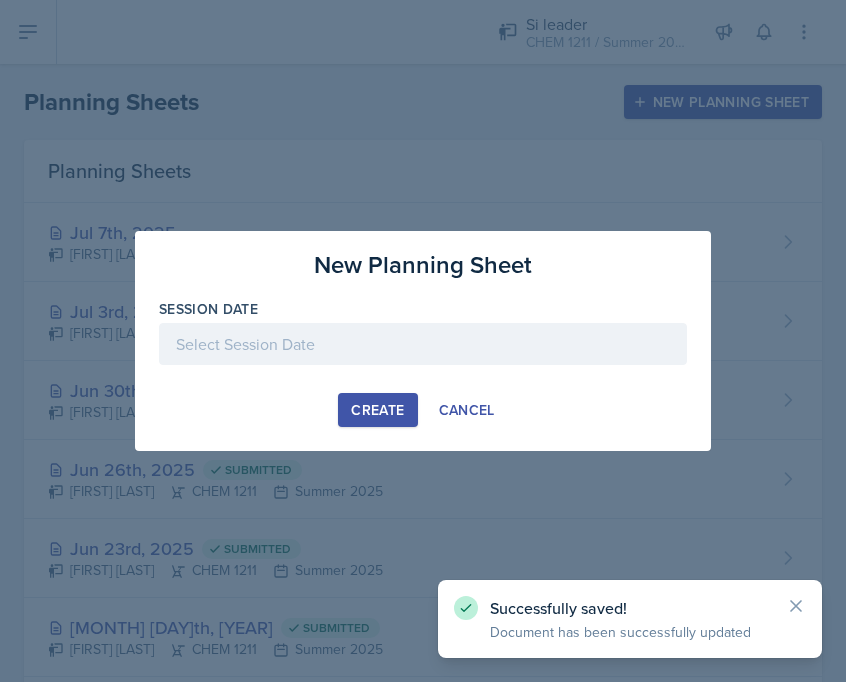 click at bounding box center (423, 344) 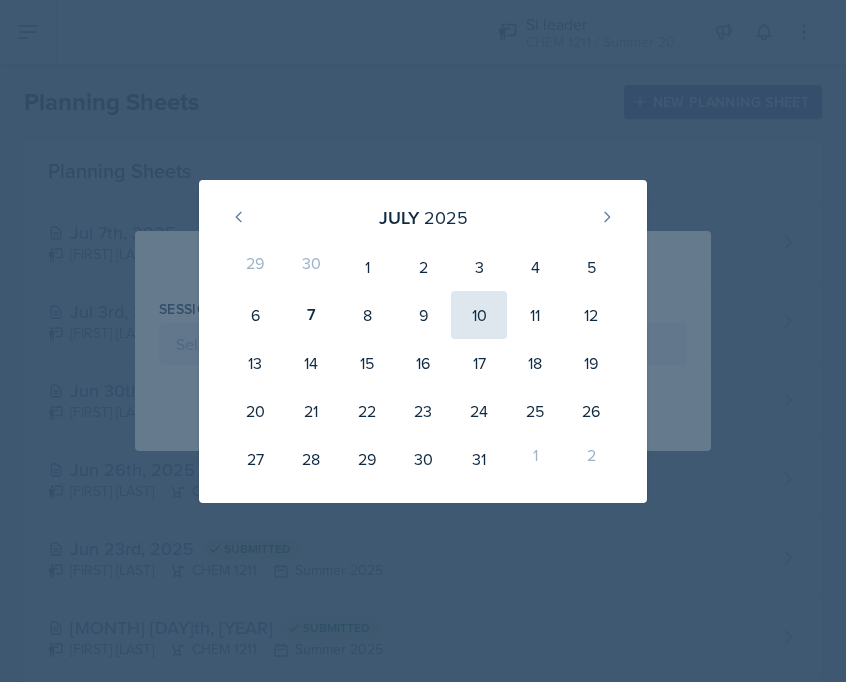 click on "10" at bounding box center [479, 315] 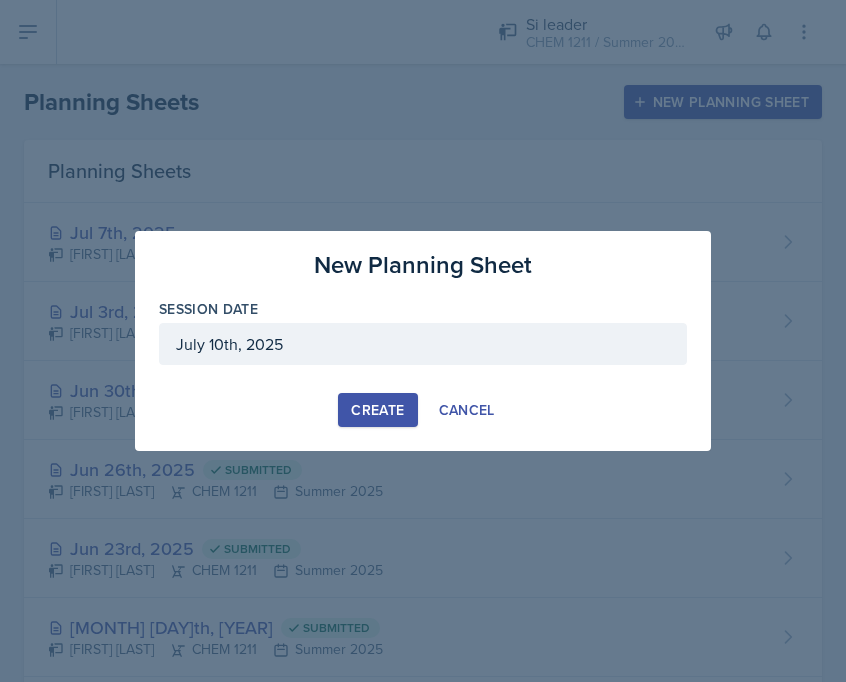 click on "Create" at bounding box center [377, 410] 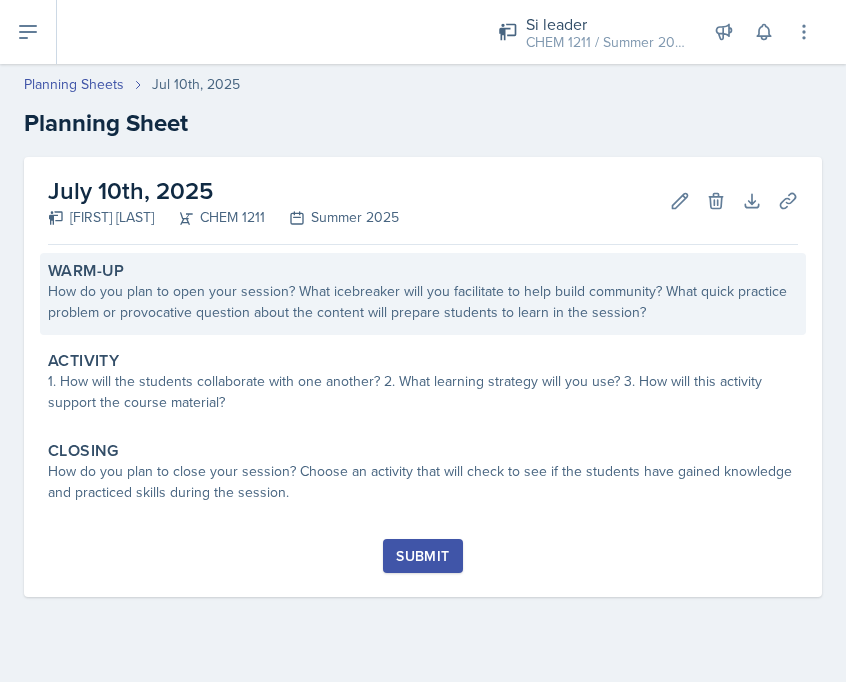 click on "How do you plan to open your session? What icebreaker will you facilitate to help build community? What quick practice problem or provocative question about the content will prepare students to learn in the session?" at bounding box center [423, 302] 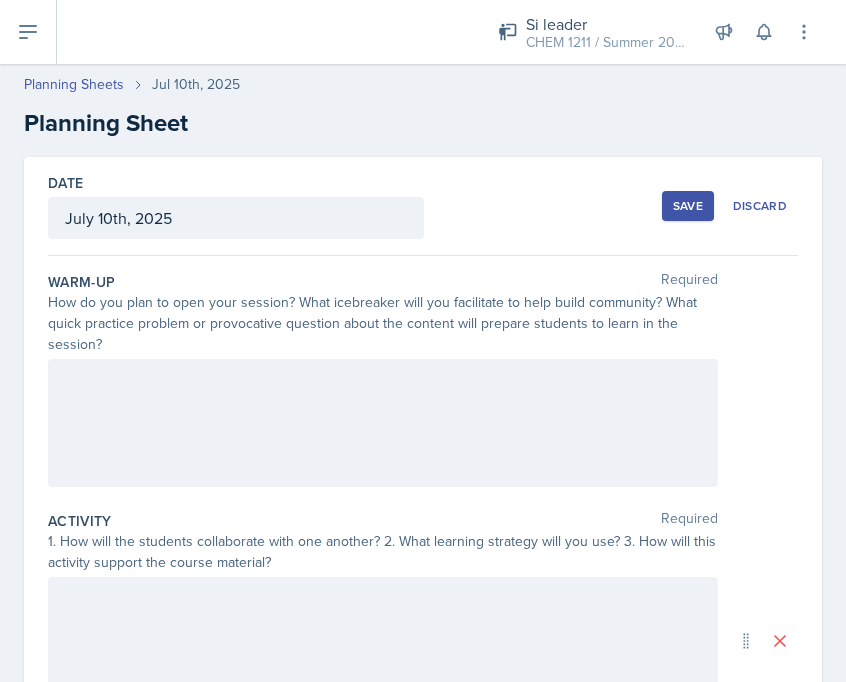 click on "Activity   Required" at bounding box center [423, 282] 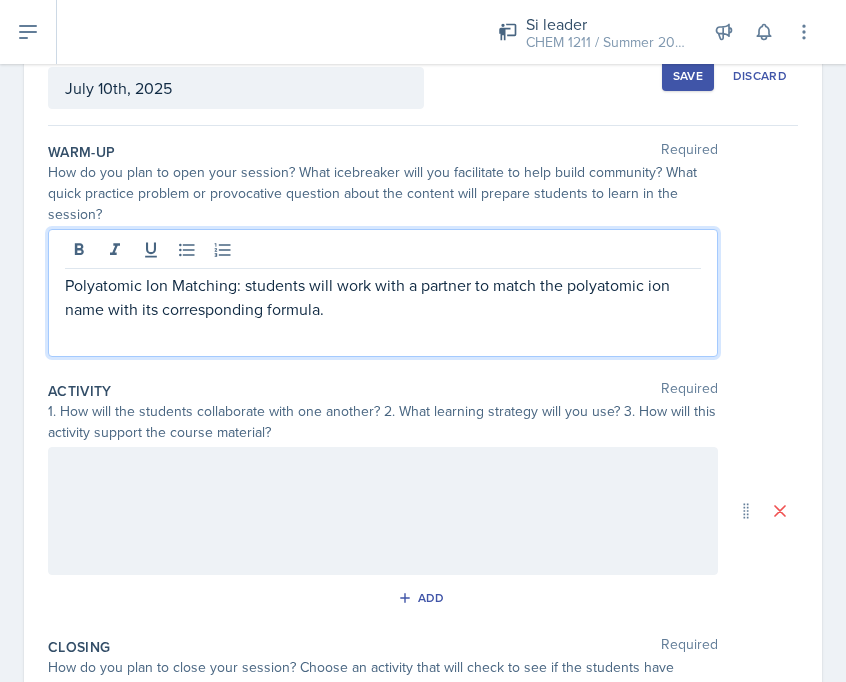 scroll, scrollTop: 137, scrollLeft: 0, axis: vertical 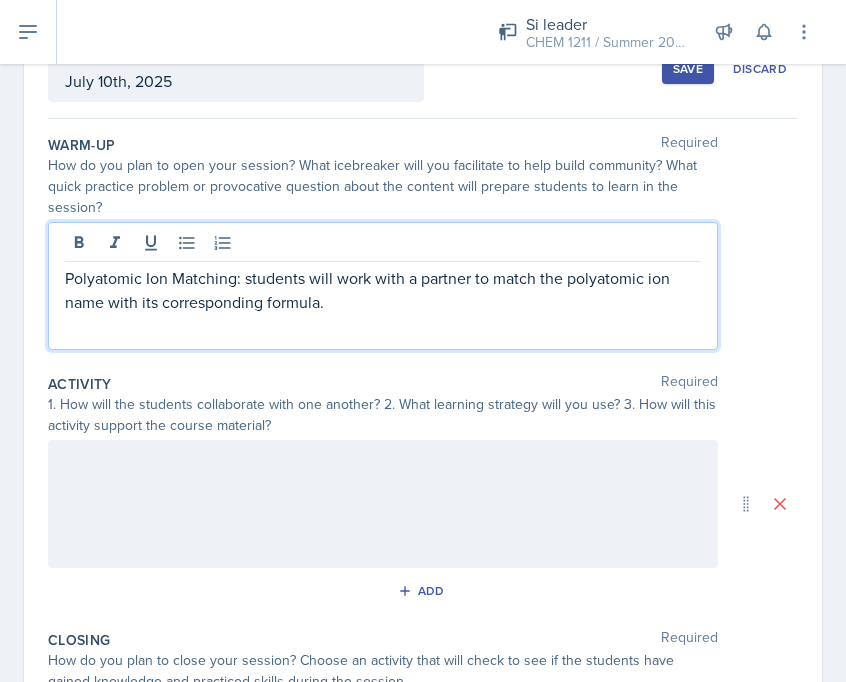click at bounding box center [383, 504] 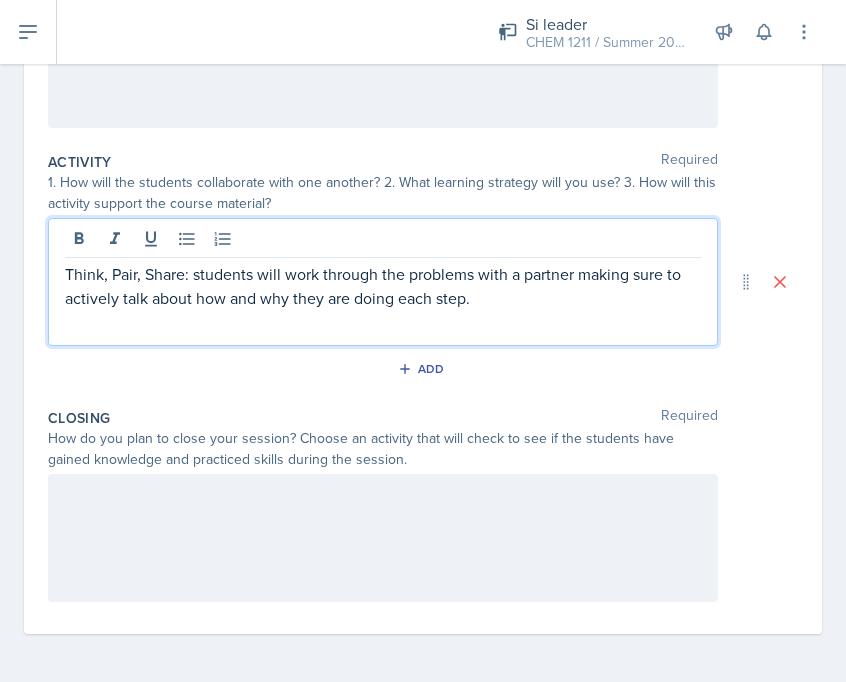 scroll, scrollTop: 359, scrollLeft: 0, axis: vertical 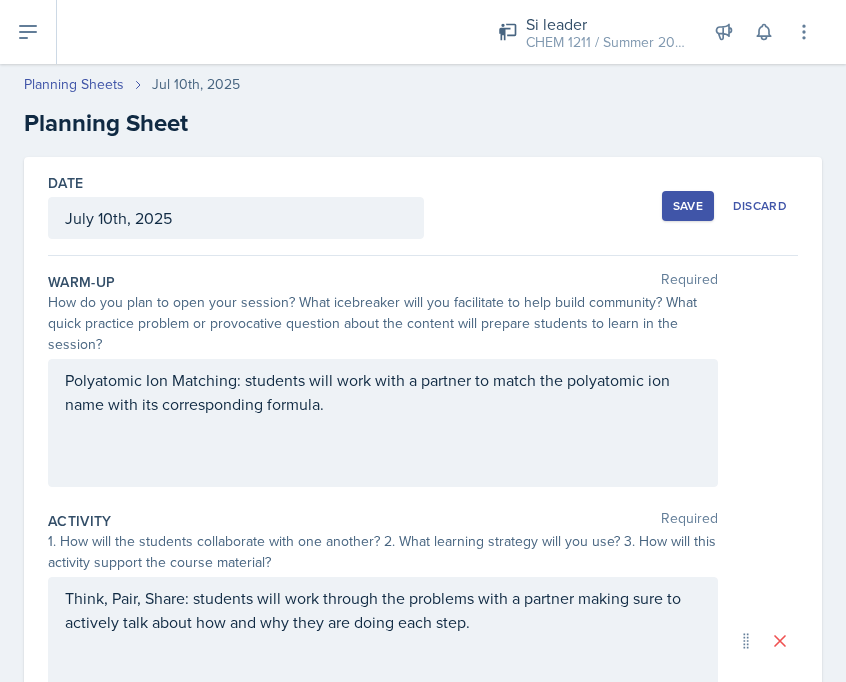 click on "Save" at bounding box center [688, 206] 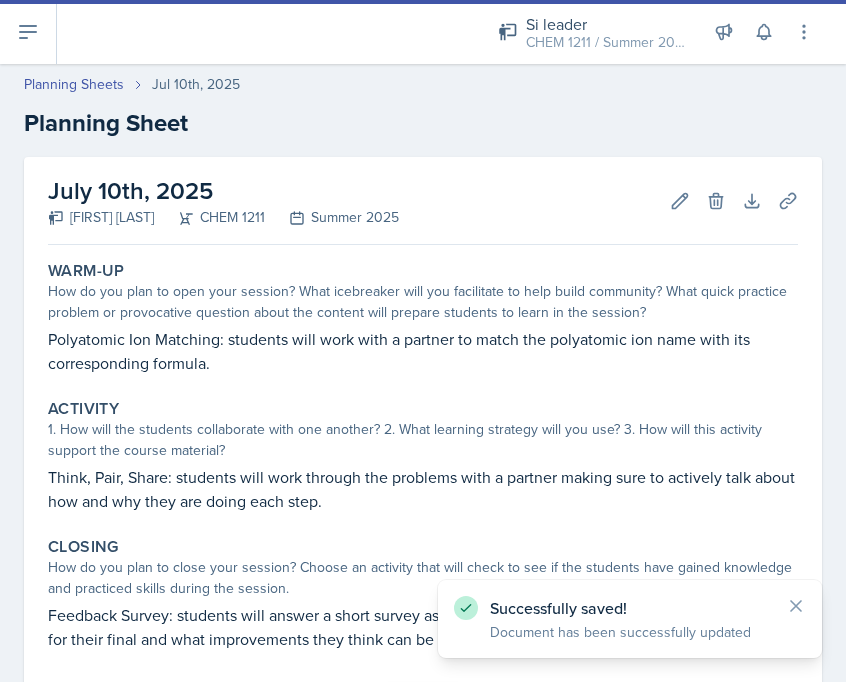 click at bounding box center [28, 32] 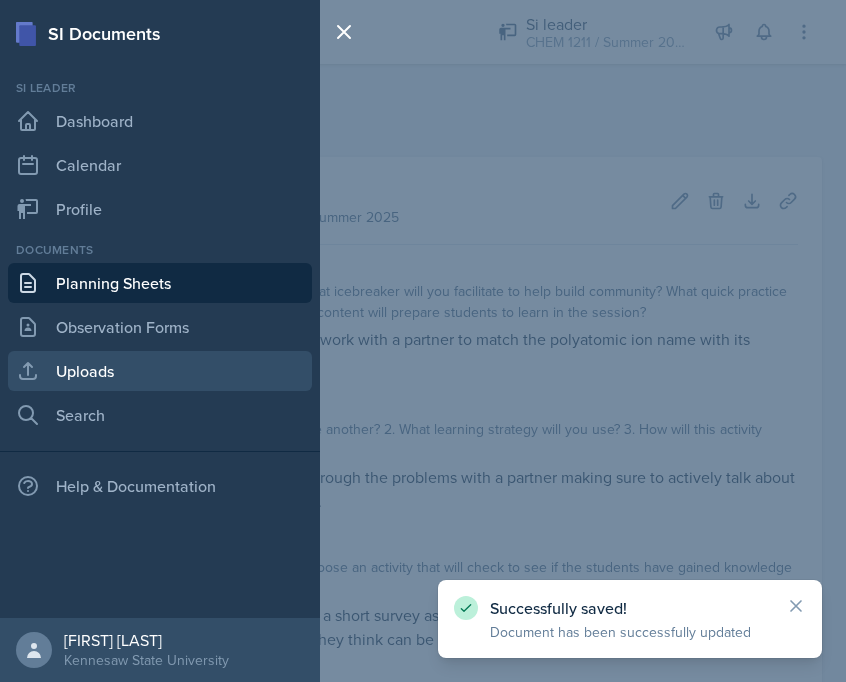 click on "Uploads" at bounding box center (160, 371) 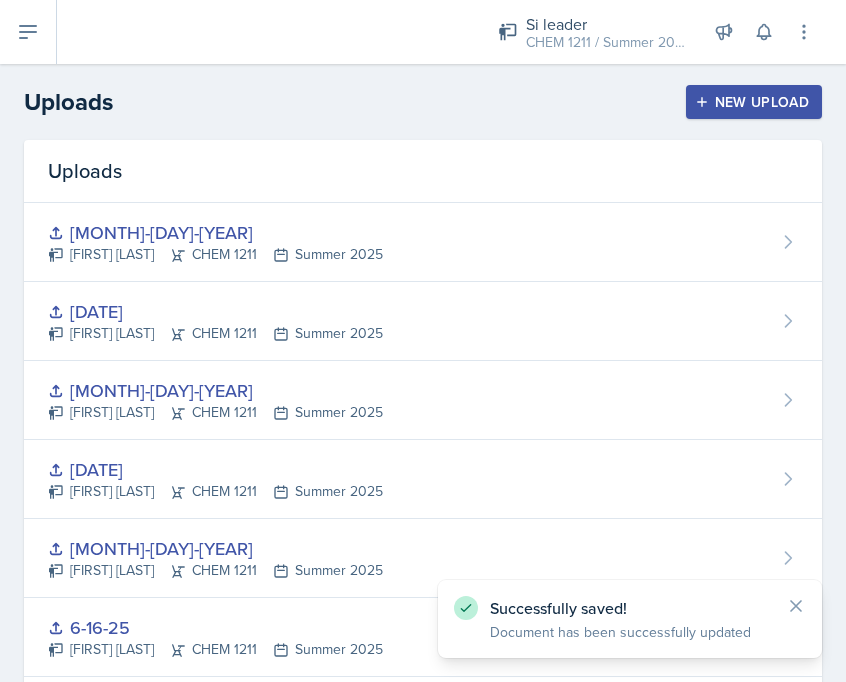 click on "New Upload" at bounding box center (754, 102) 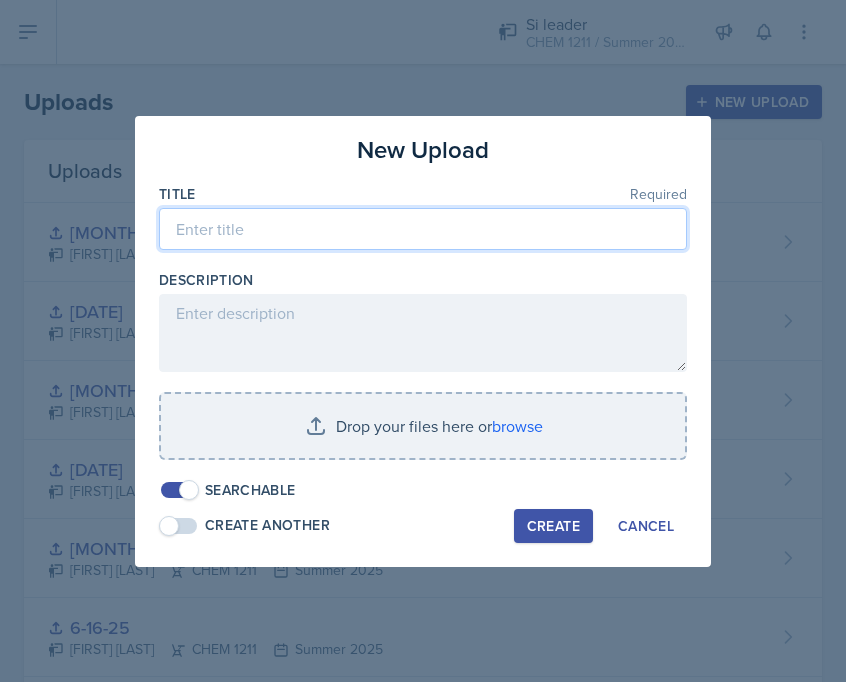 click at bounding box center [423, 229] 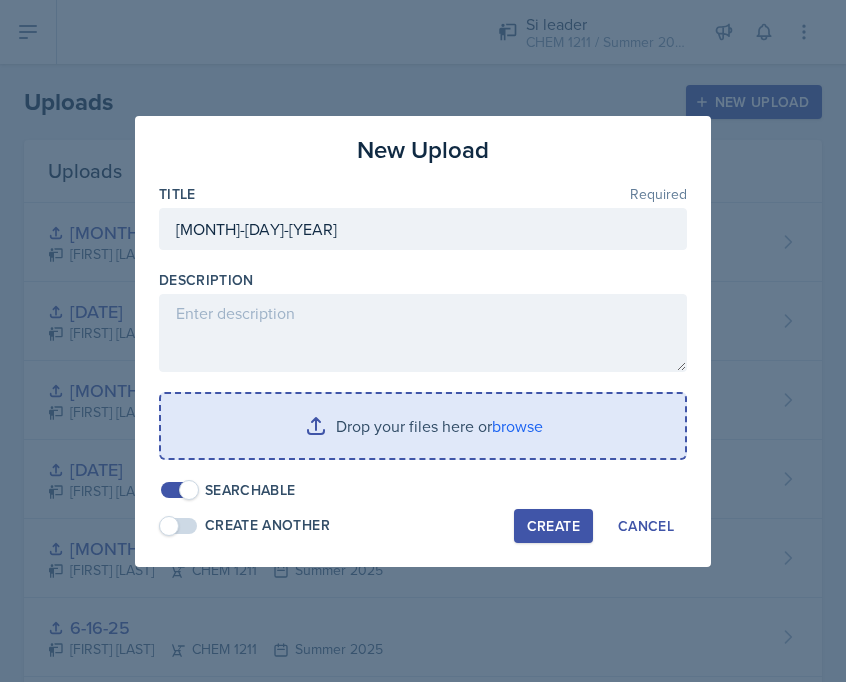 click at bounding box center (423, 426) 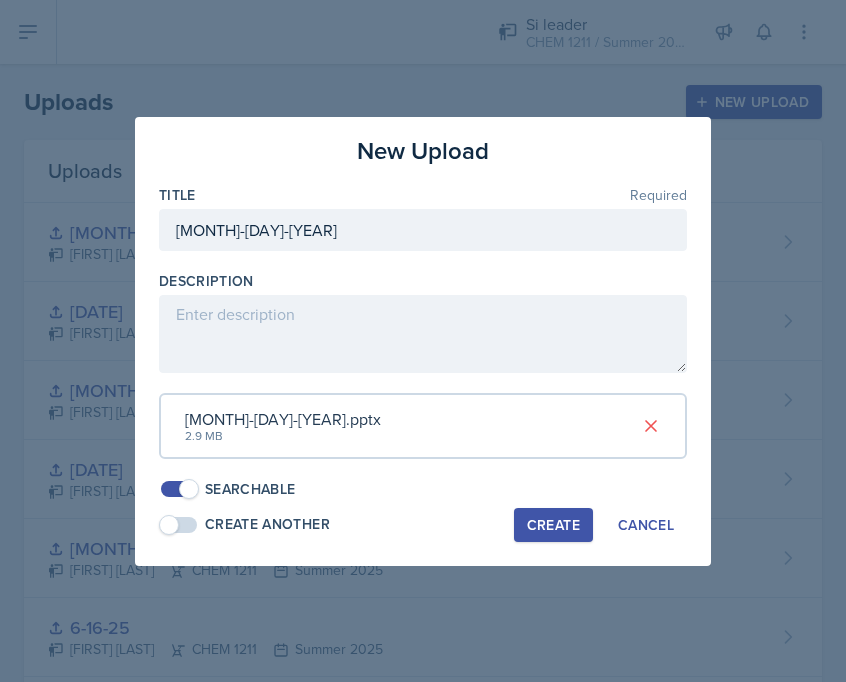 click on "Create" at bounding box center [553, 525] 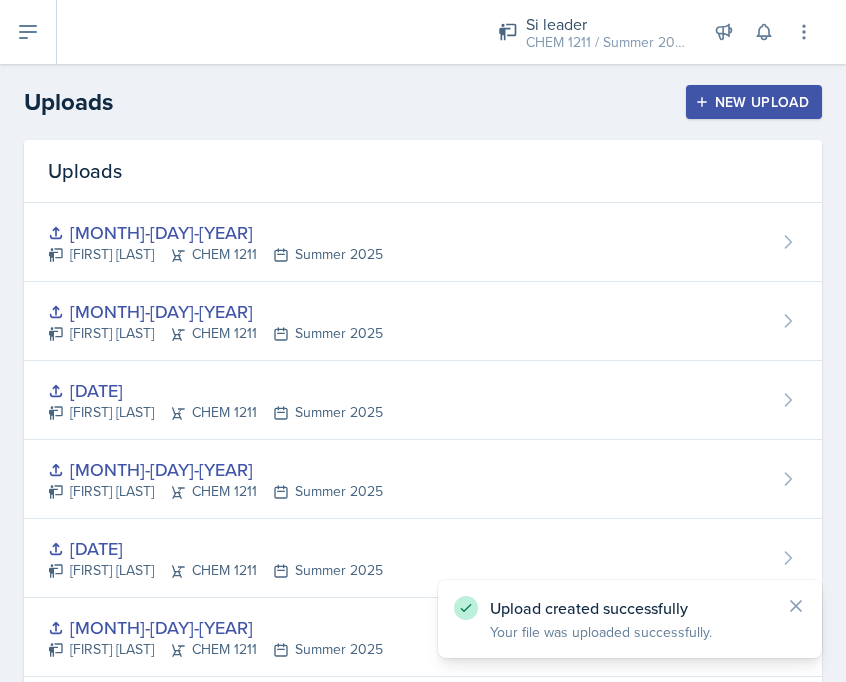 click on "New Upload" at bounding box center [754, 102] 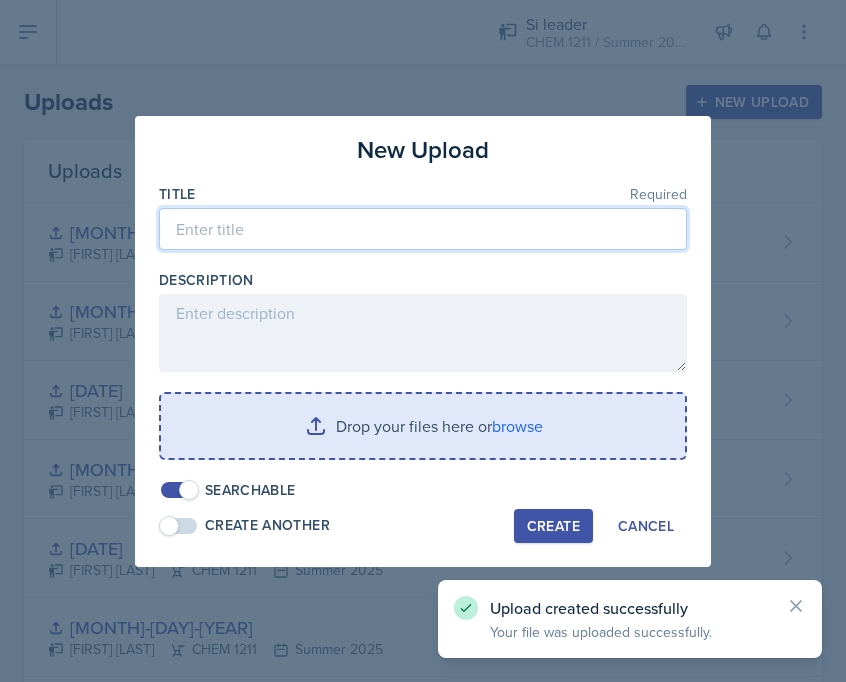 click at bounding box center (423, 229) 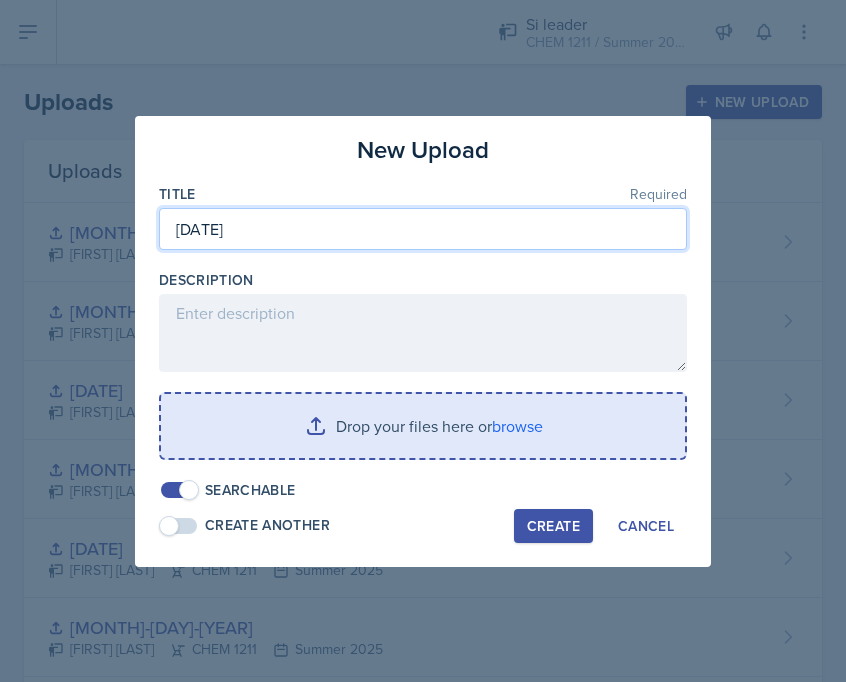type on "[DATE]" 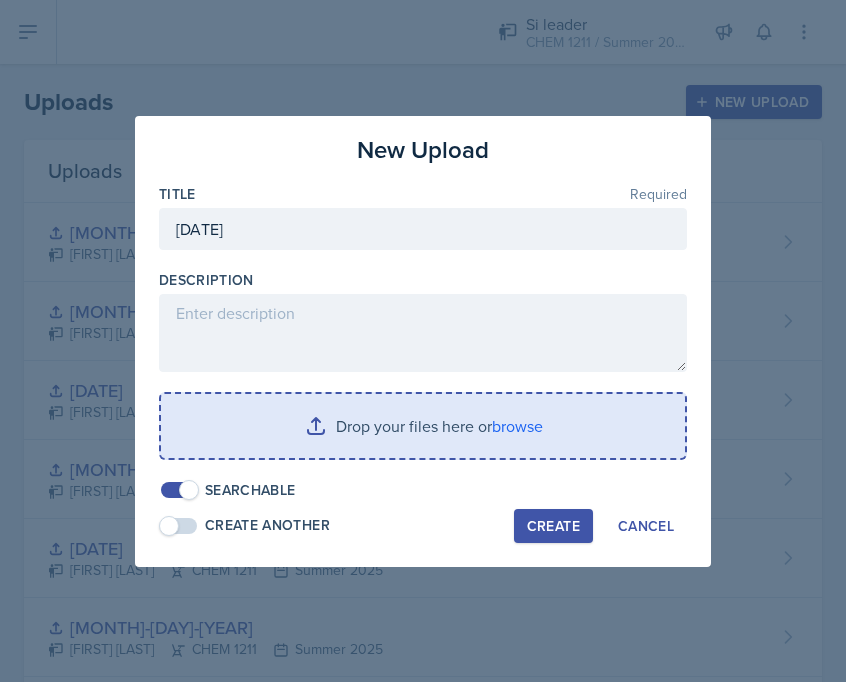 click at bounding box center (423, 426) 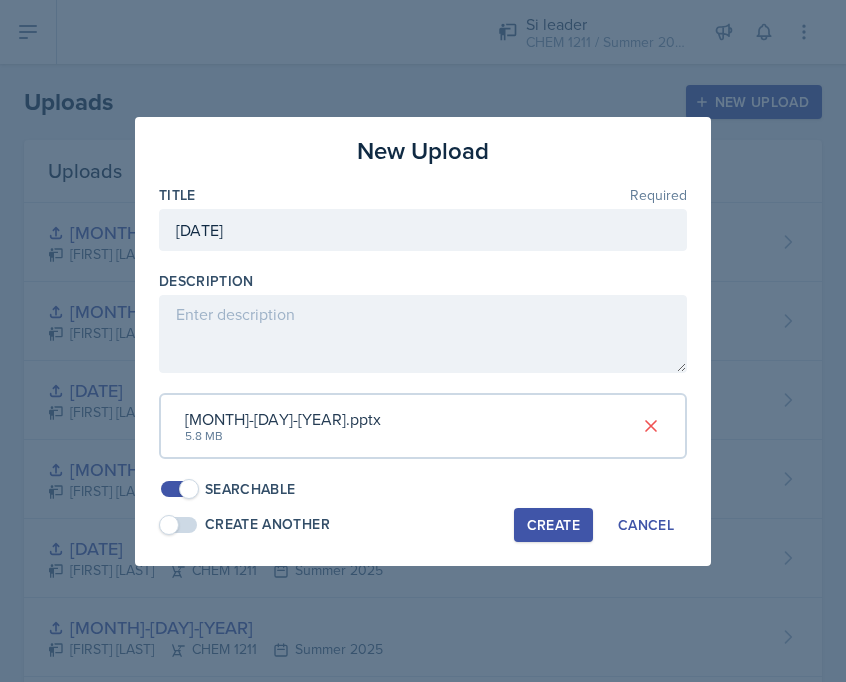 click on "Create" at bounding box center [553, 525] 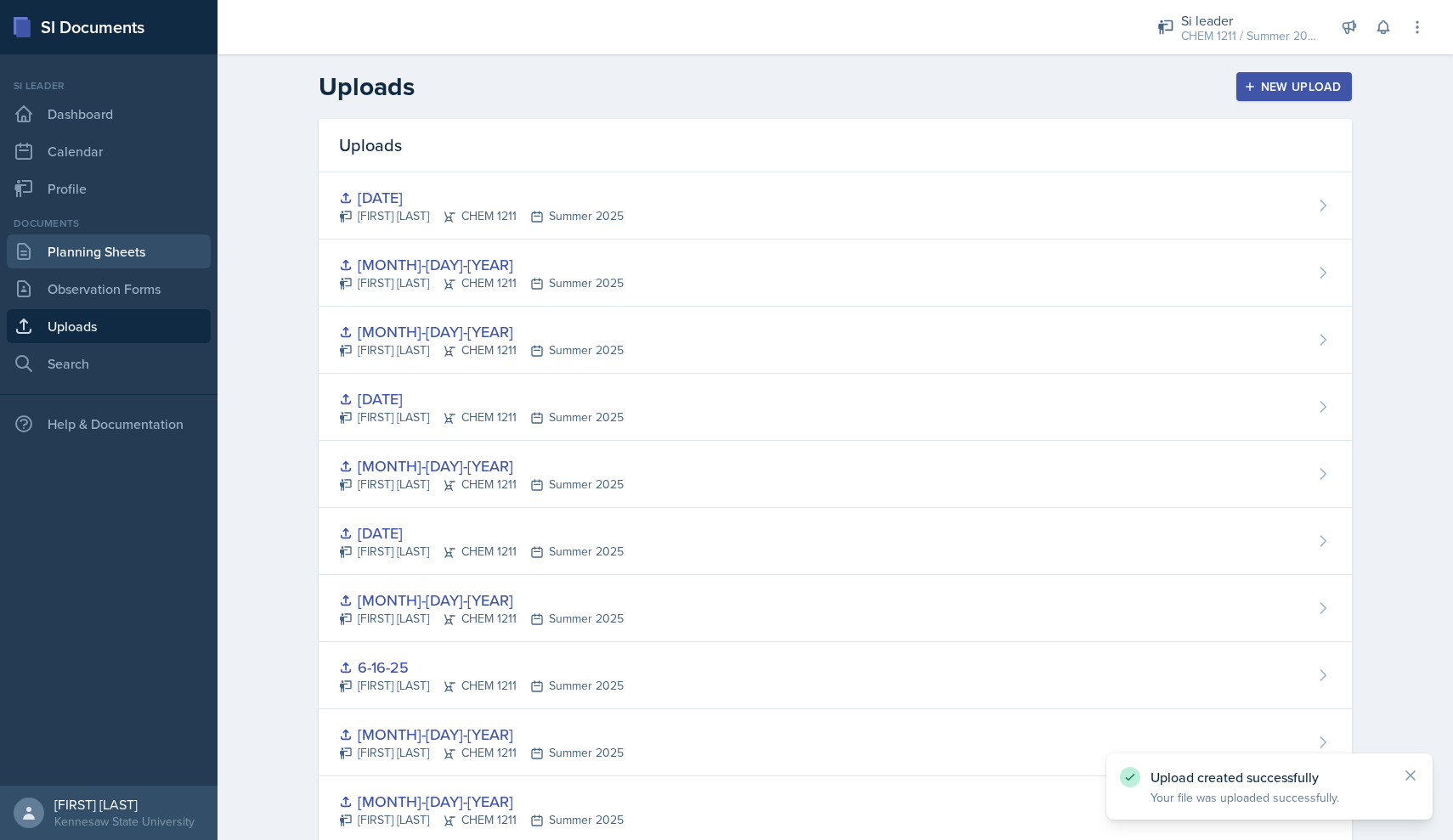click on "Planning Sheets" at bounding box center (109, 251) 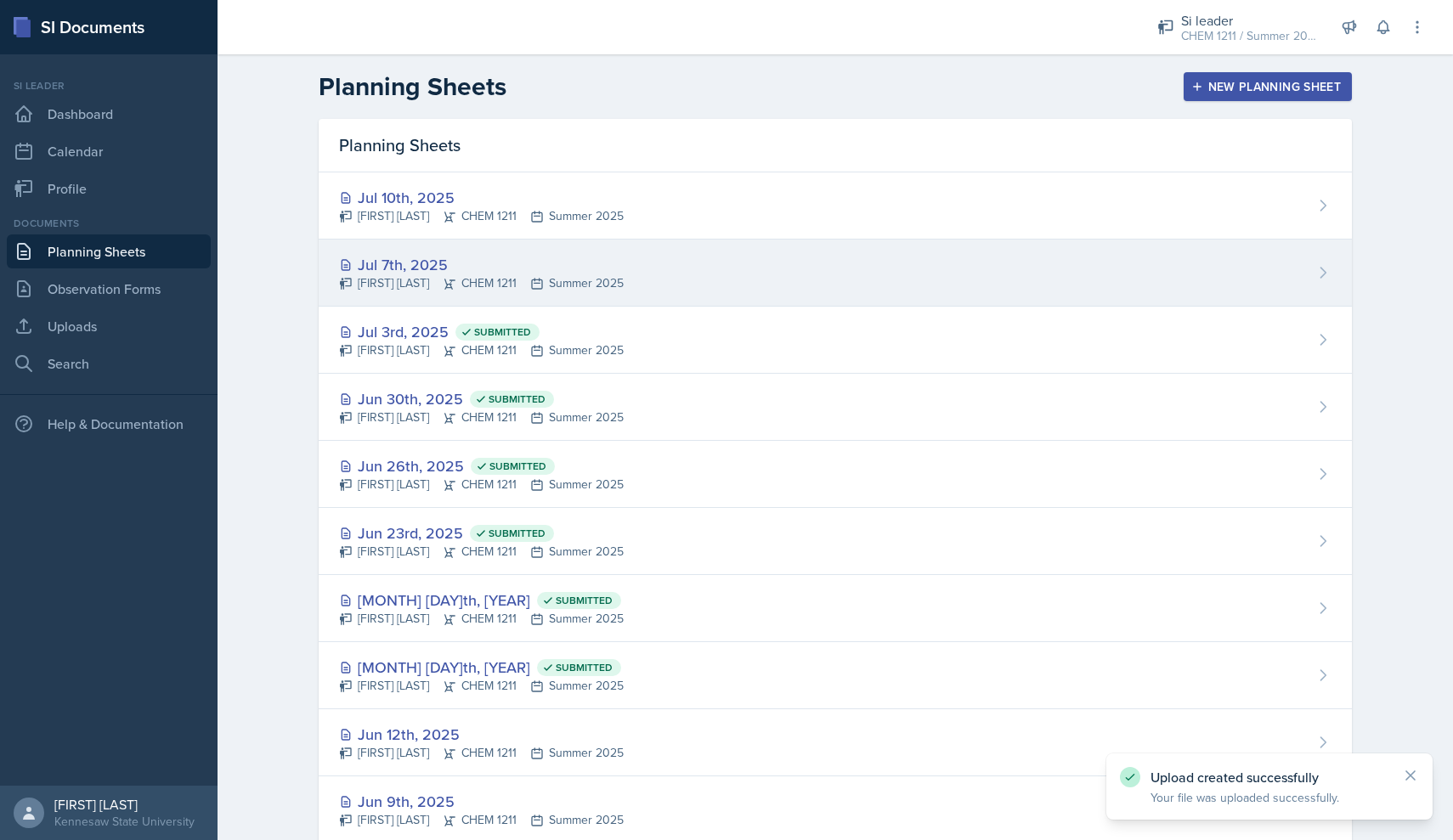click on "[FIRST] [LAST]
CHEM 1211
Summer [YEAR]" at bounding box center [481, 283] 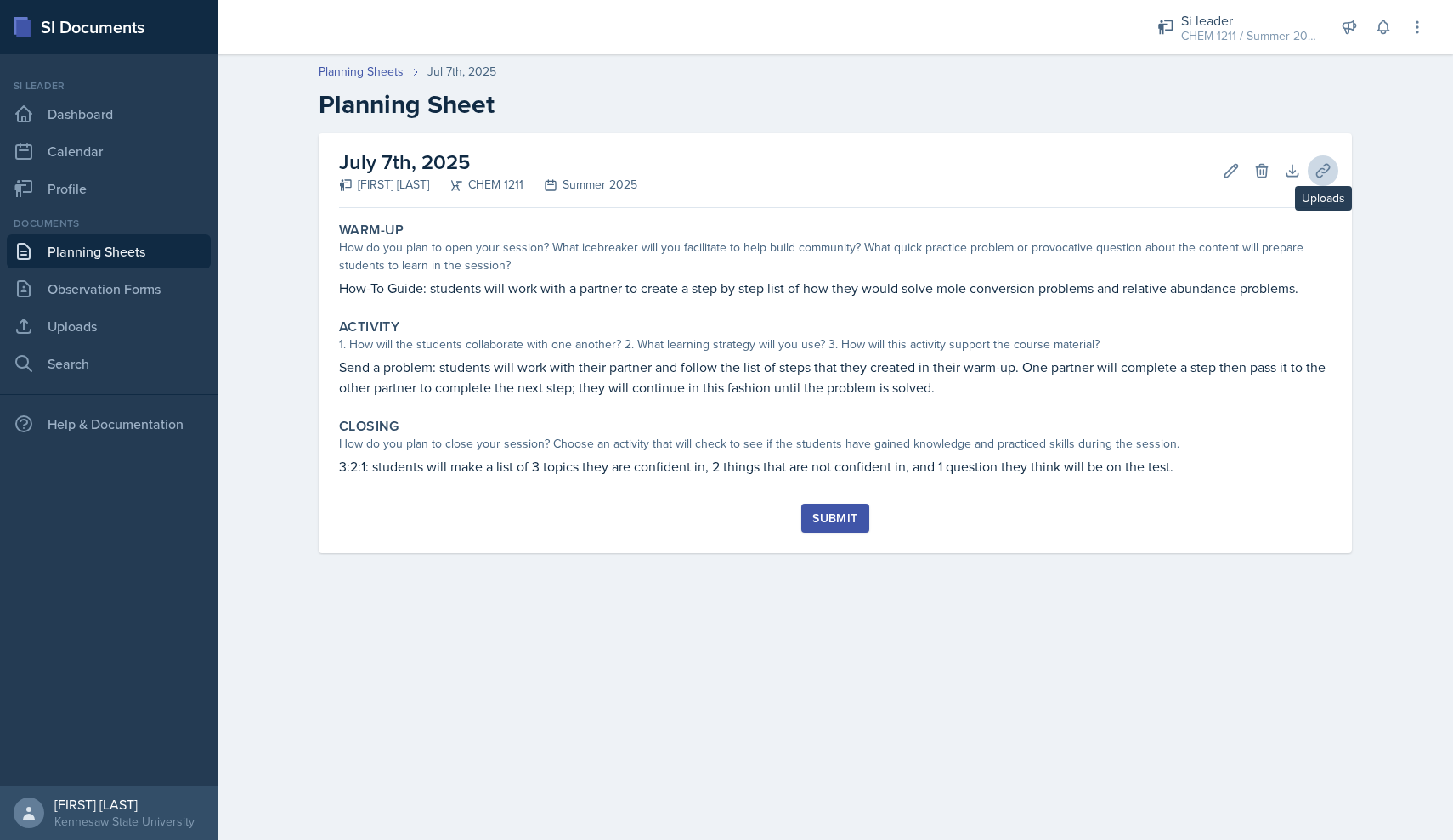 click on "Uploads" at bounding box center (1262, 171) 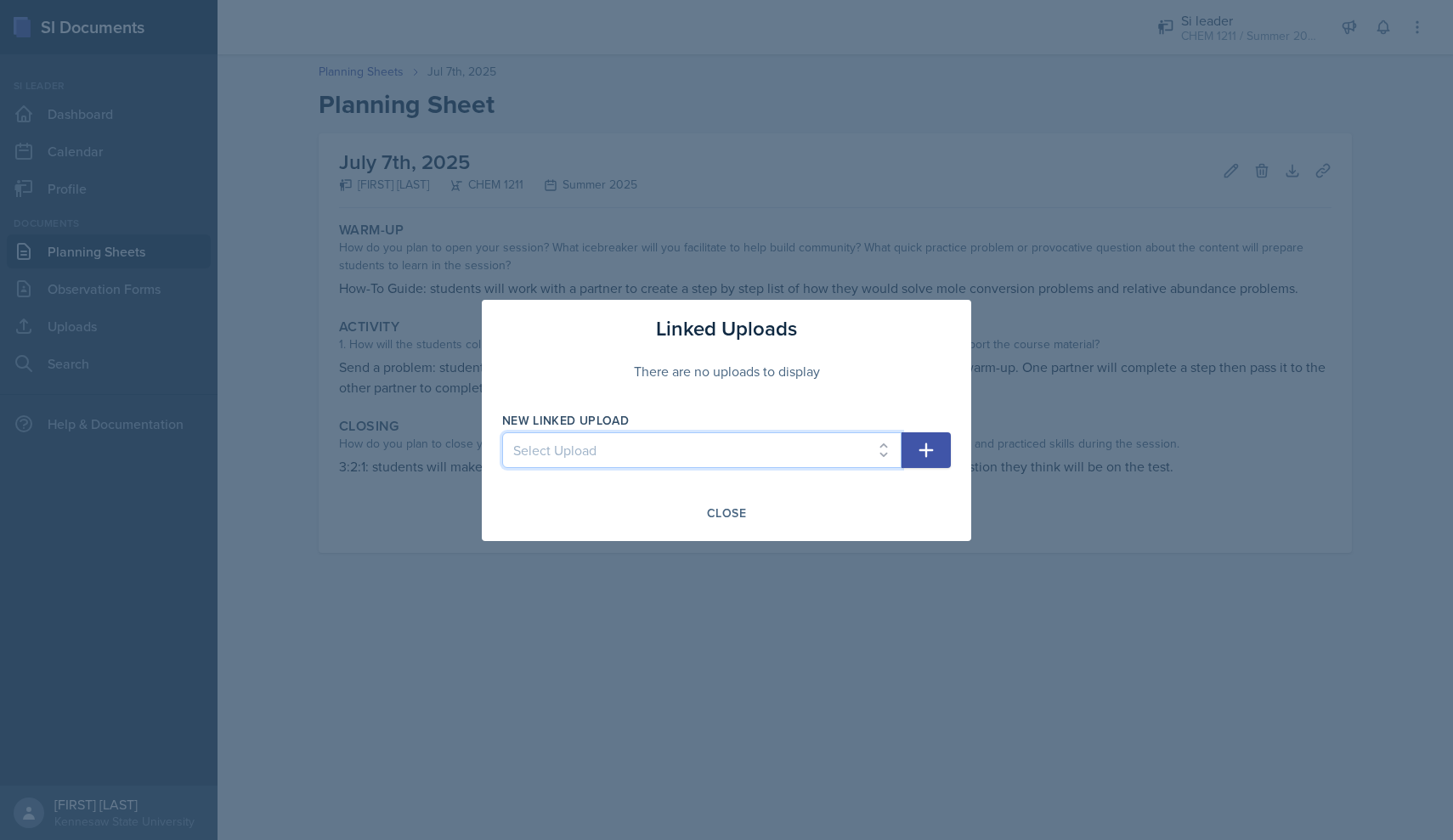 select on "7fcbdefb-0584-4404-b24d-d85256ebdda1" 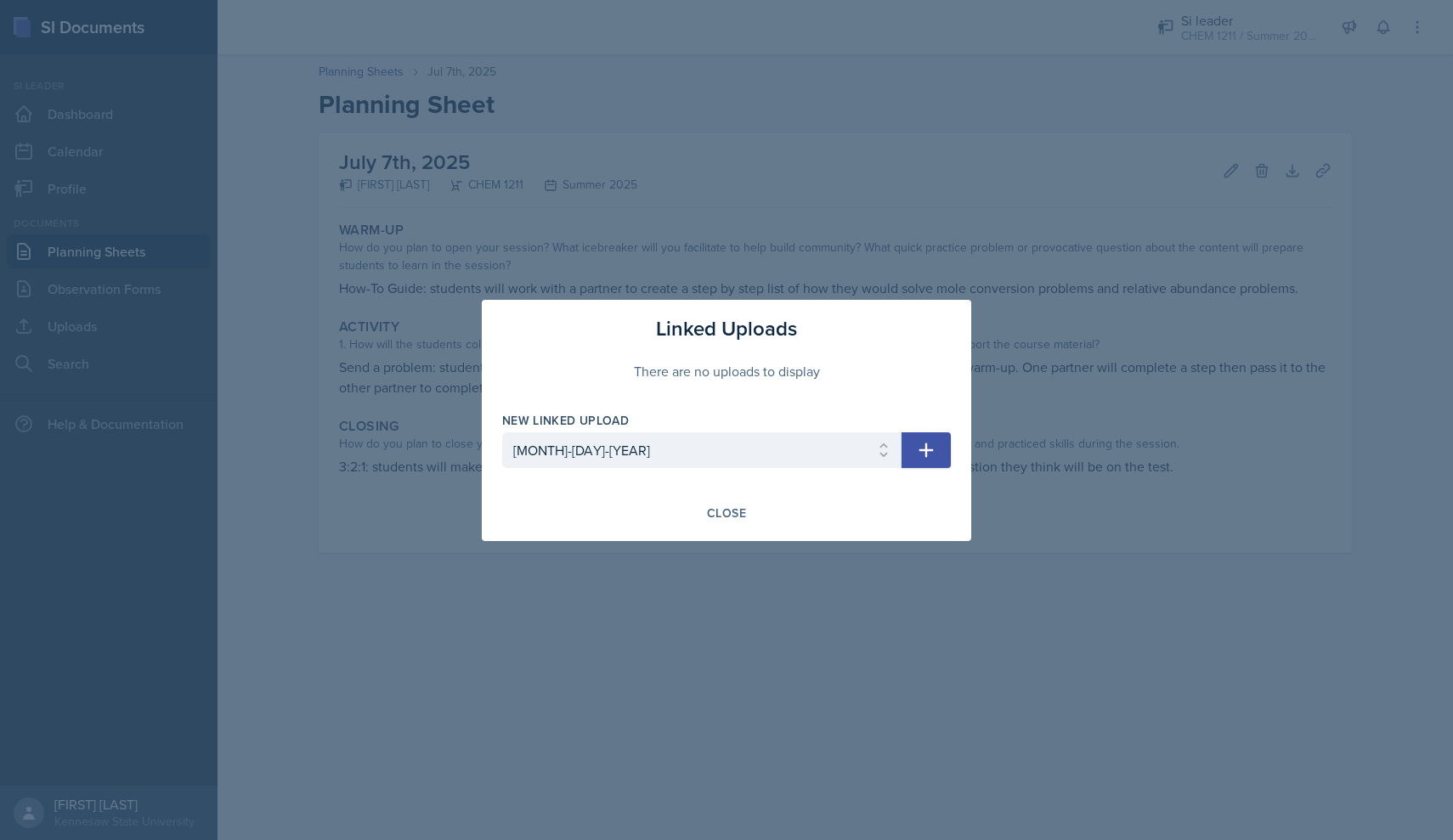 click at bounding box center [926, 450] 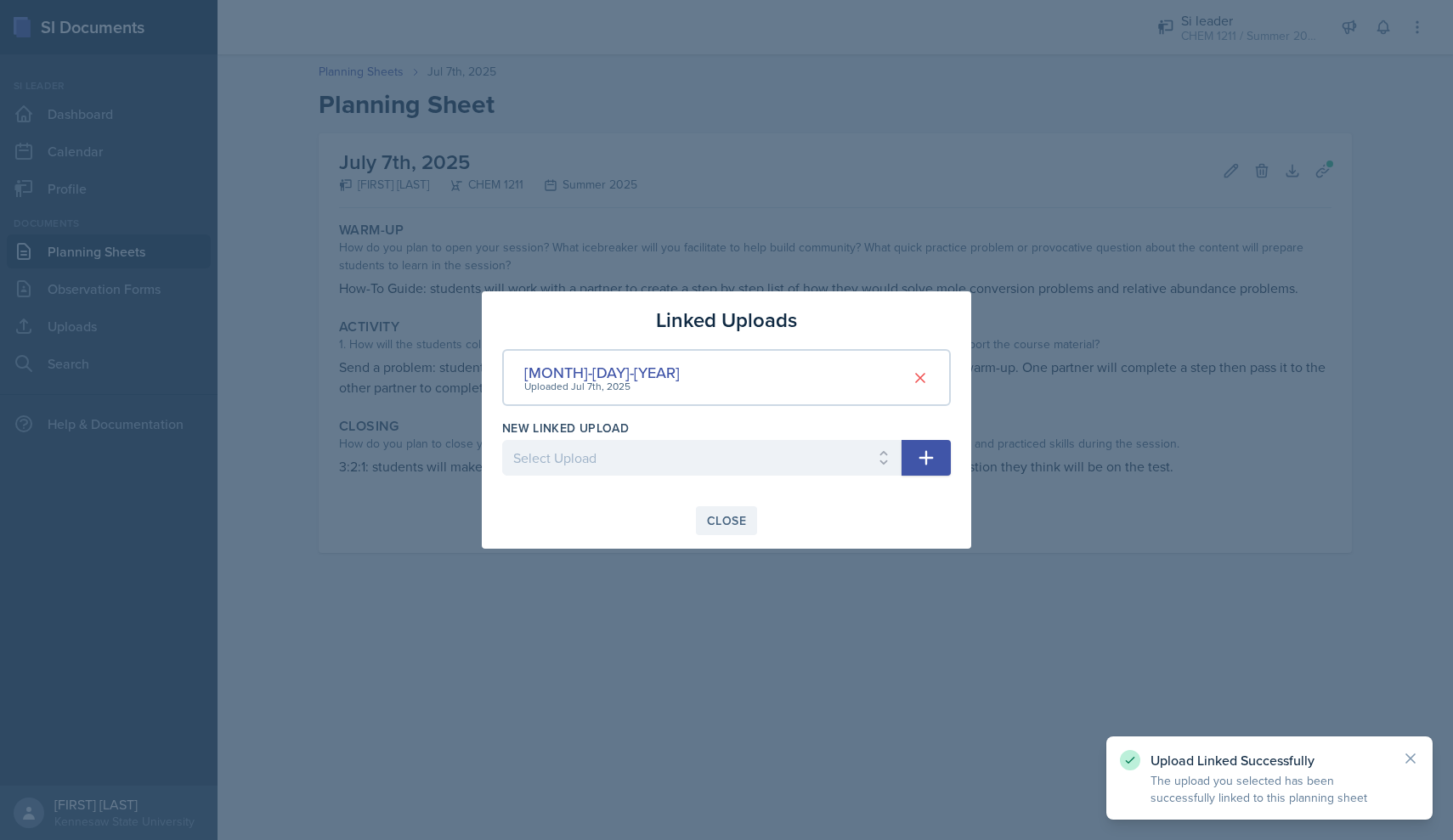 click on "Close" at bounding box center (726, 521) 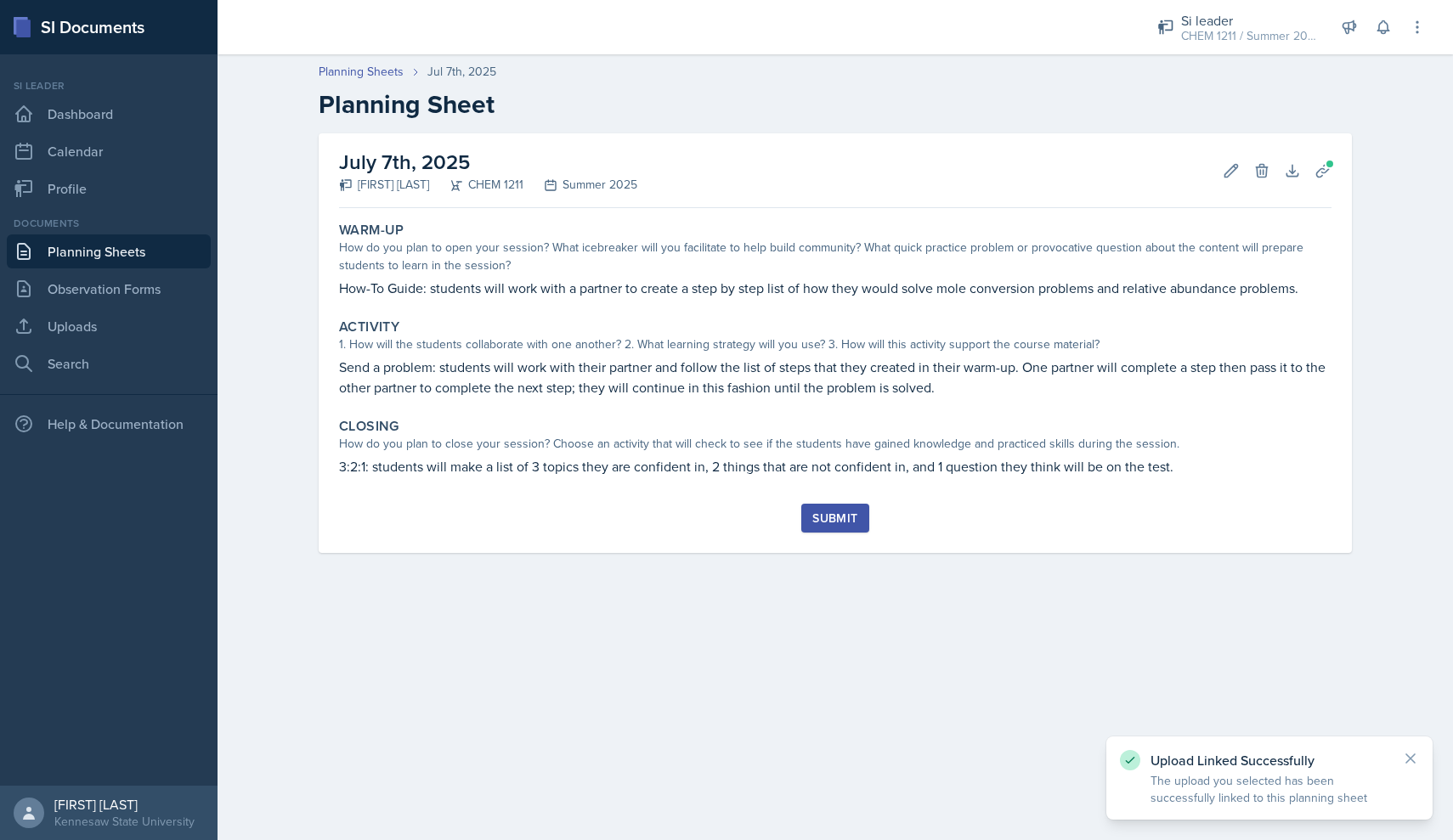 click on "Submit" at bounding box center [834, 518] 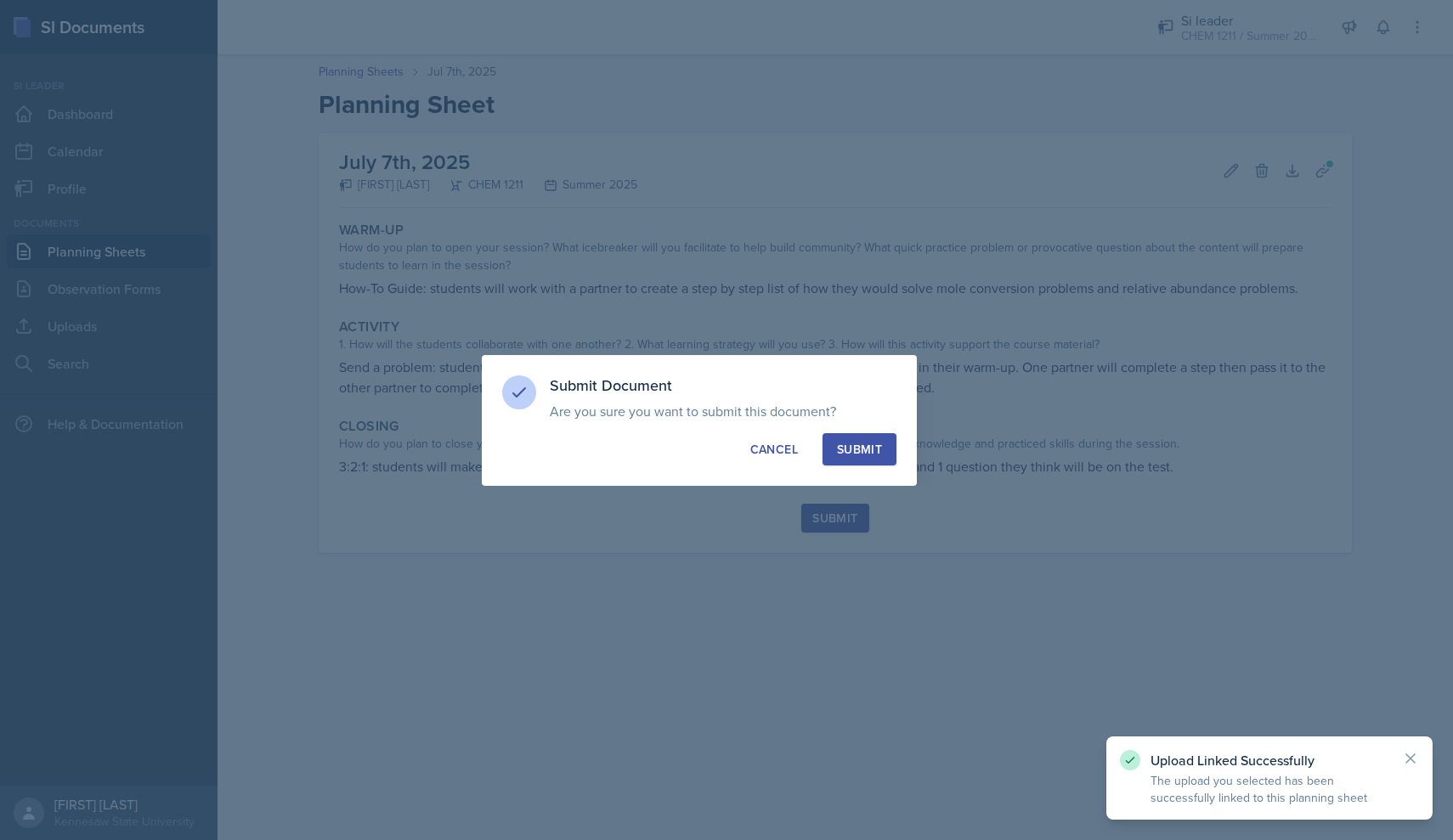 click on "Submit" at bounding box center [859, 449] 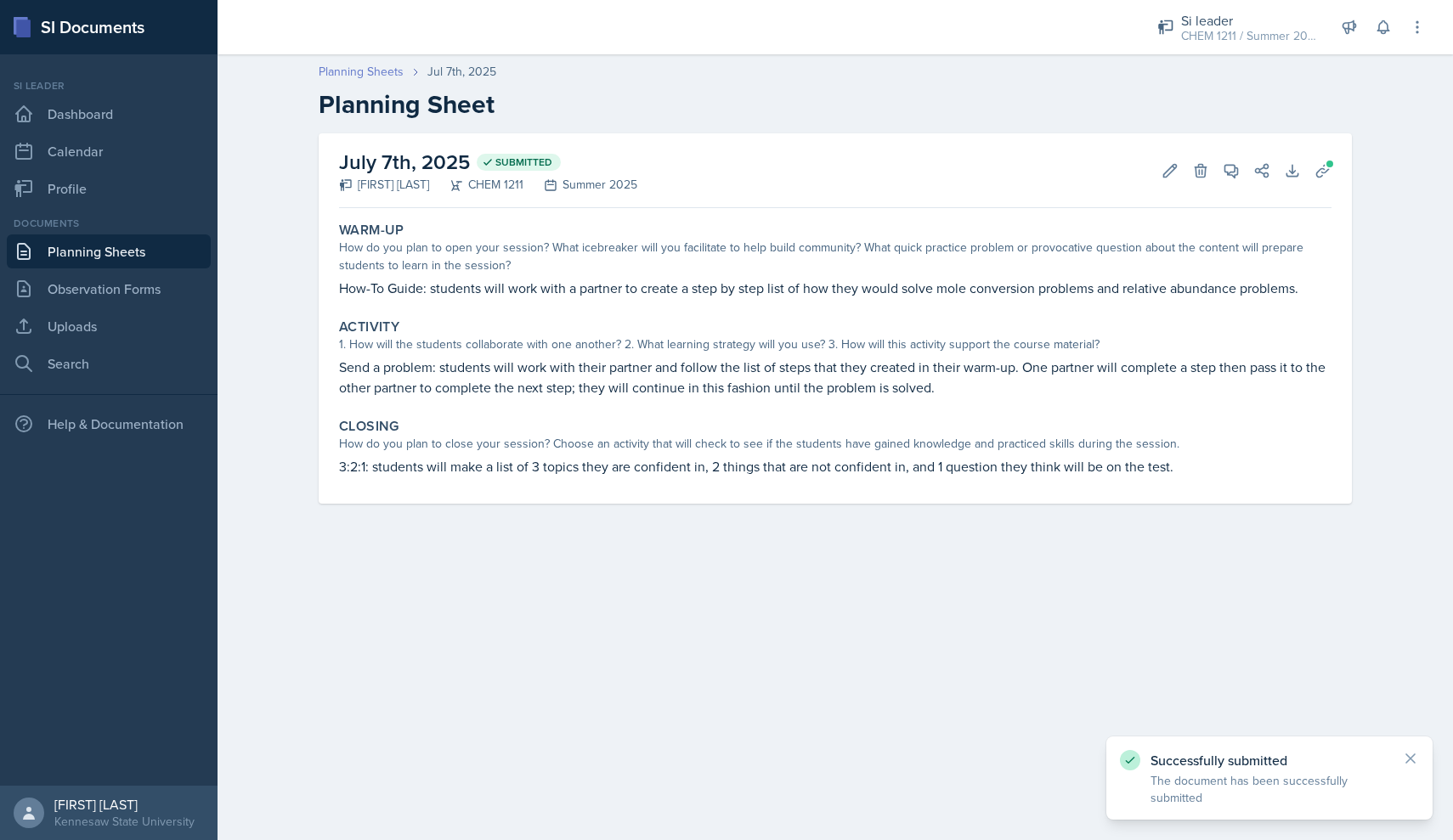 click on "Planning Sheets" at bounding box center [361, 71] 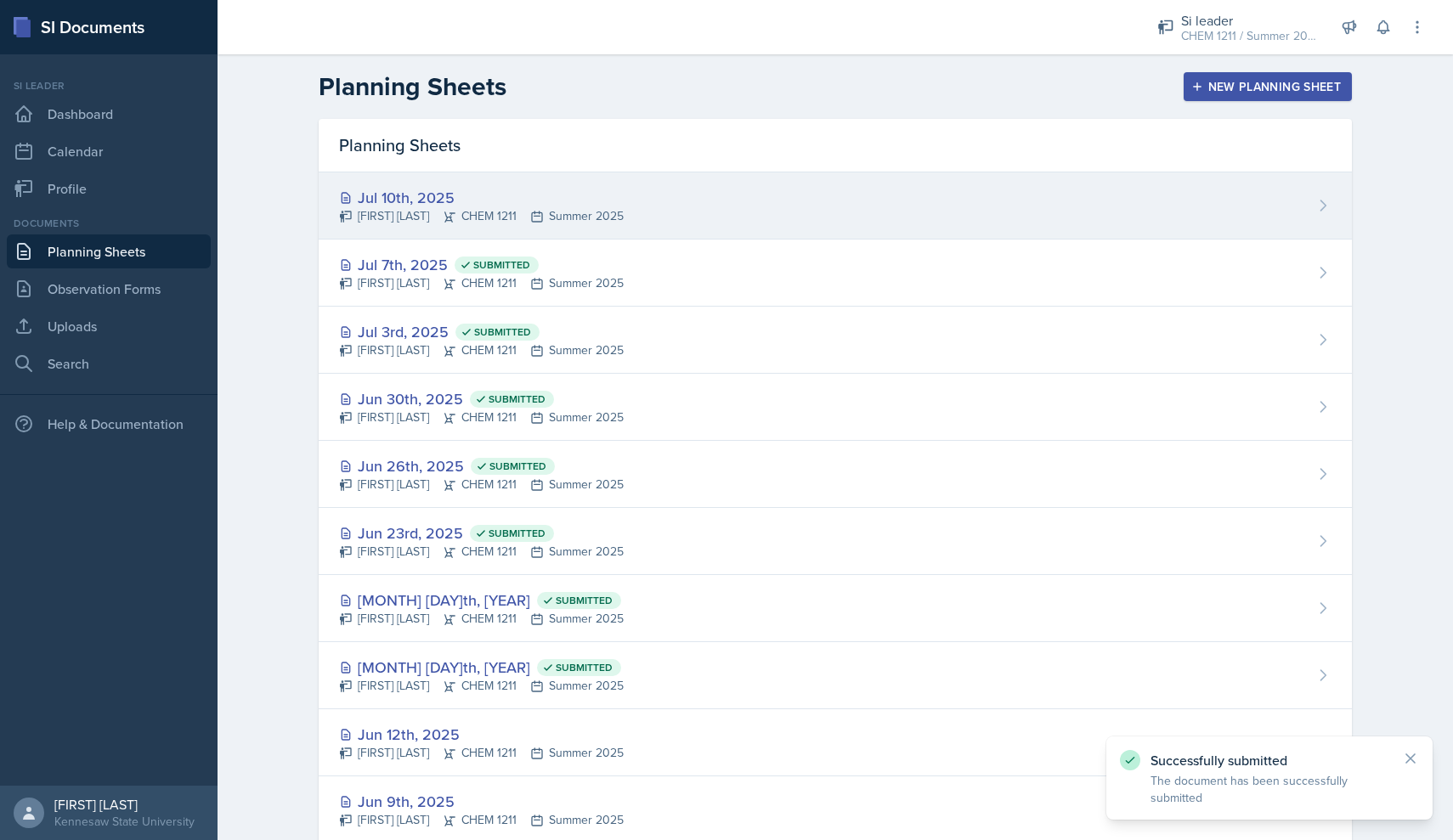 click on "[FIRST] [LAST]
CHEM 1211
Summer [YEAR]" at bounding box center [481, 216] 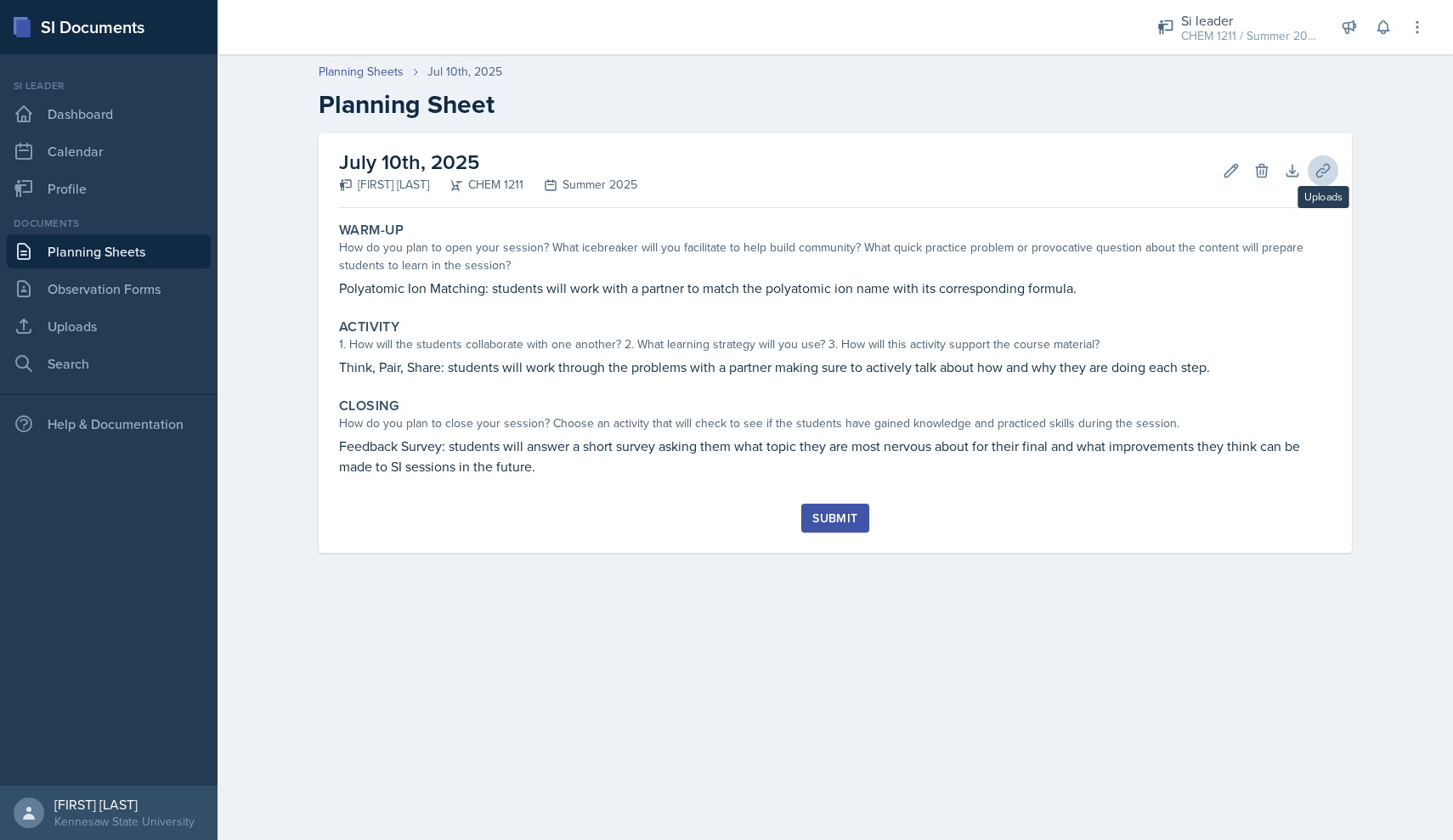 click on "Uploads" at bounding box center [1262, 171] 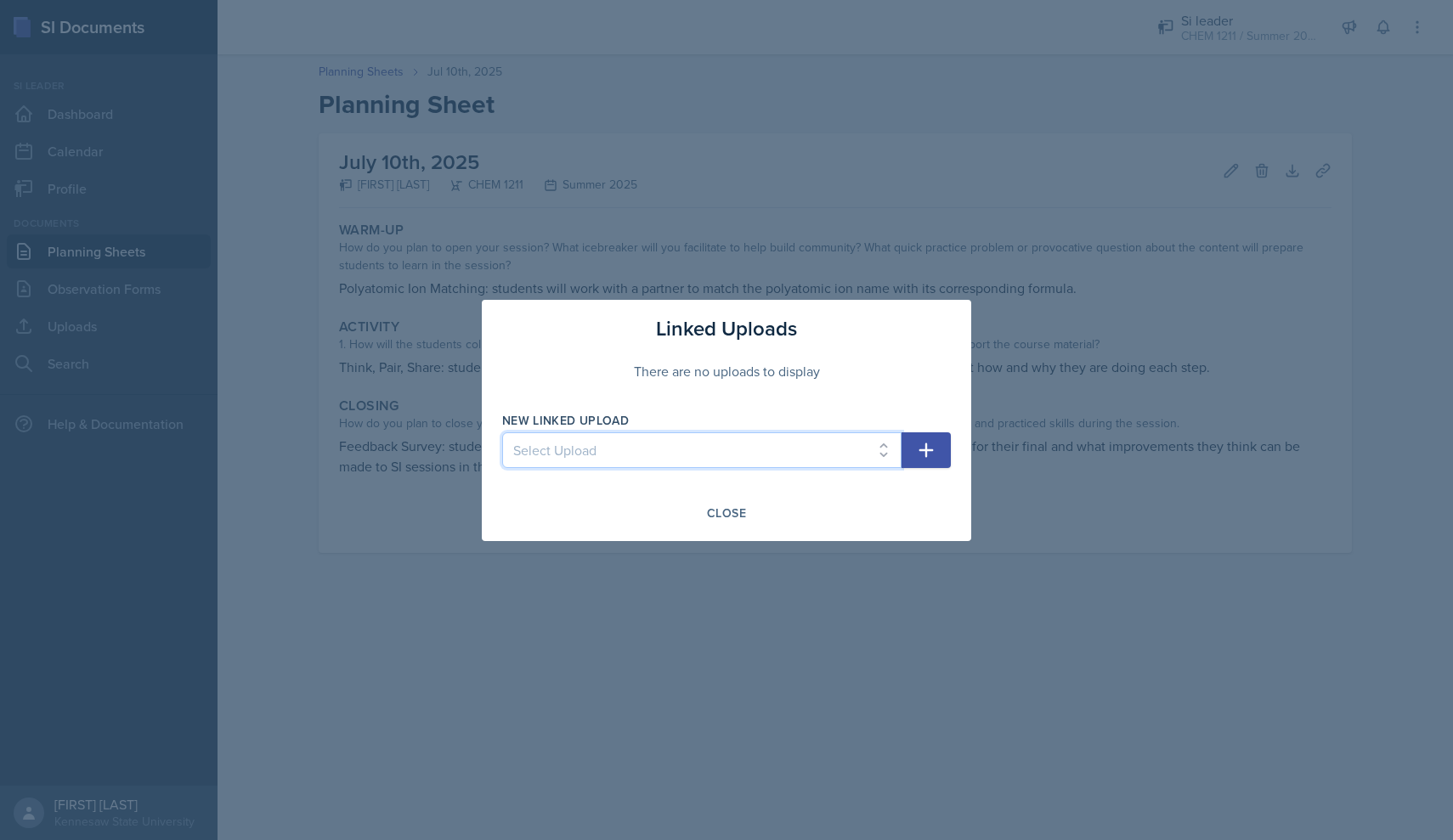 select on "[UUID]" 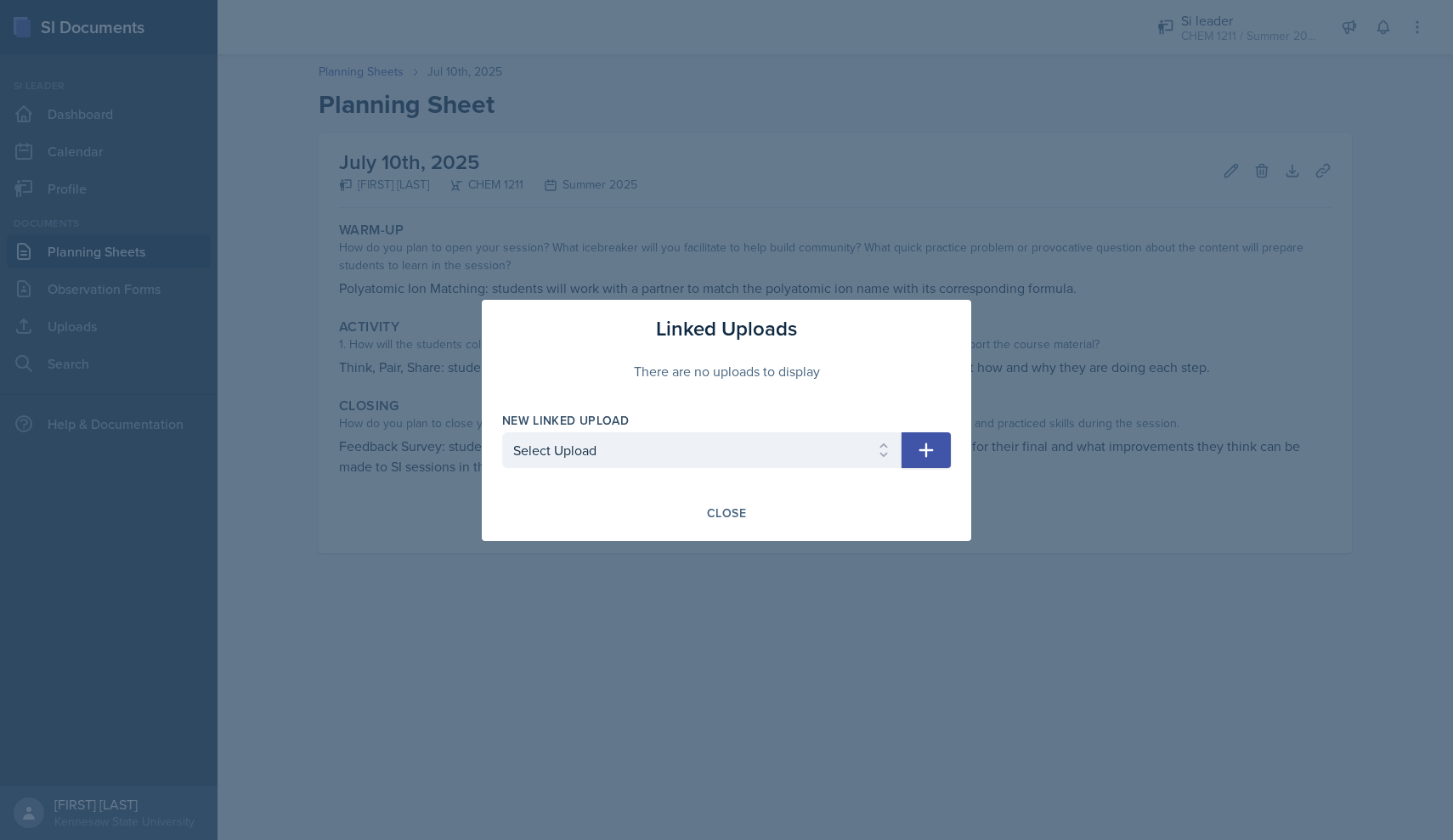 click at bounding box center [926, 450] 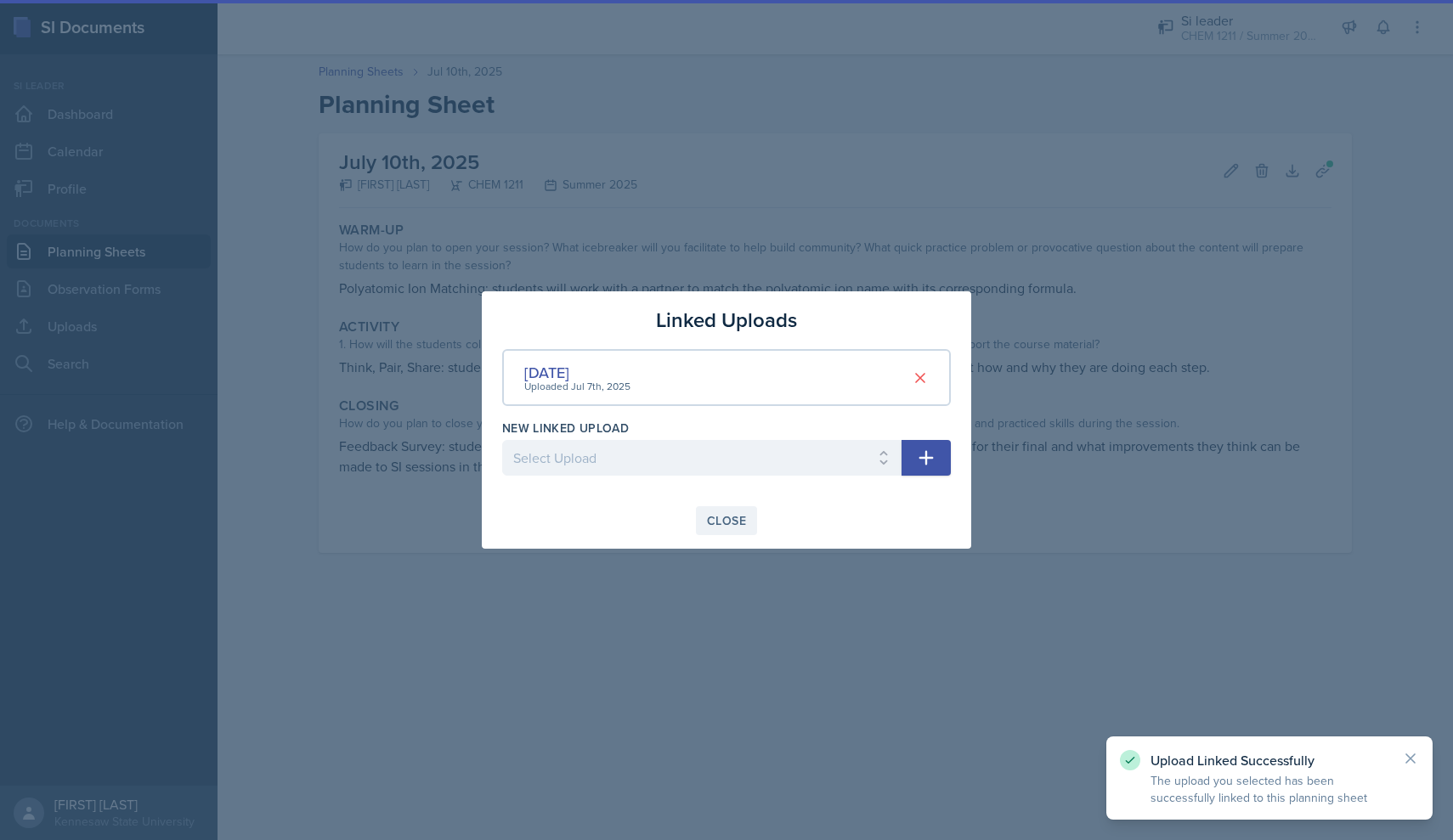 click on "Close" at bounding box center (726, 521) 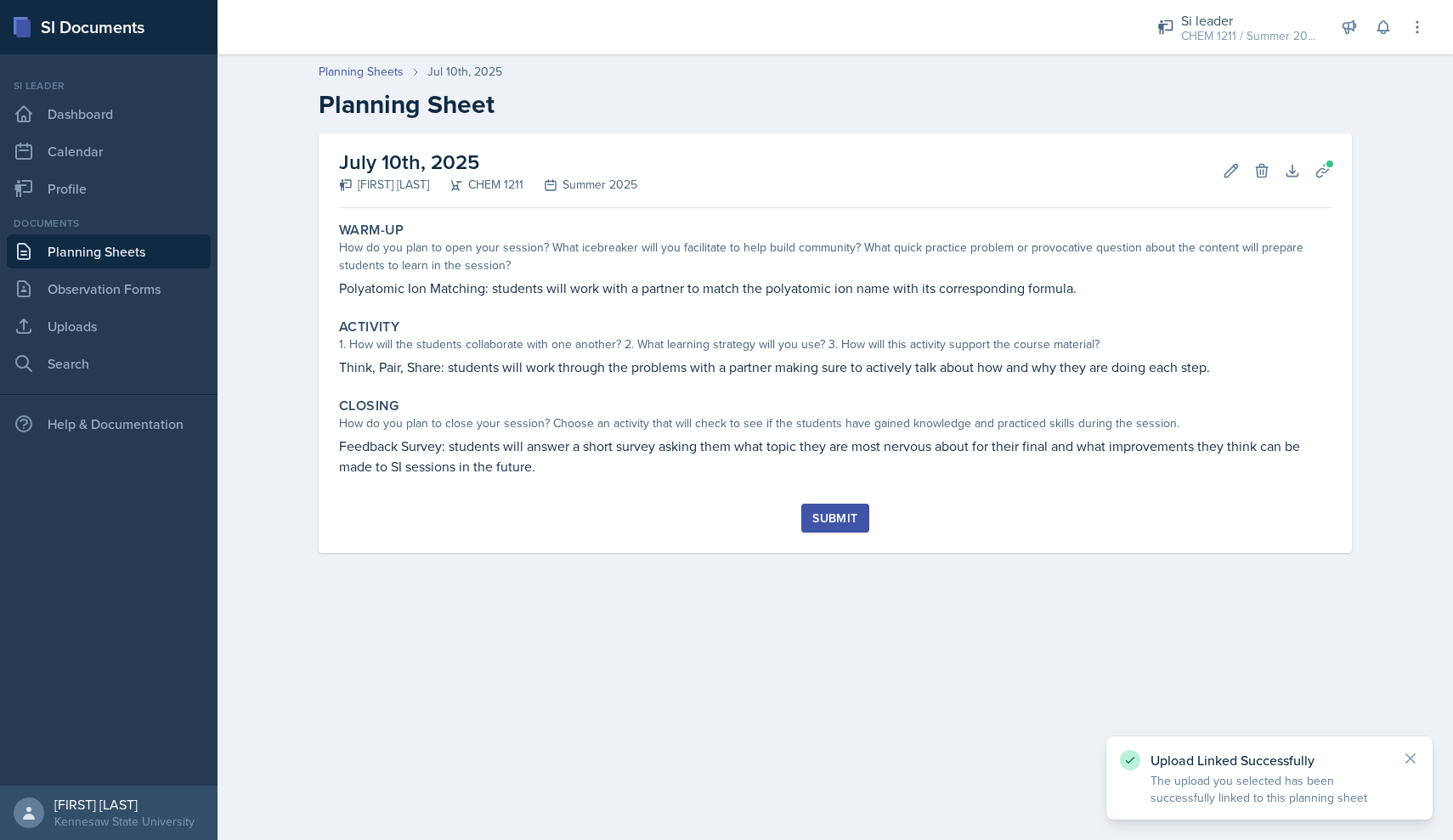 click on "Submit" at bounding box center (834, 518) 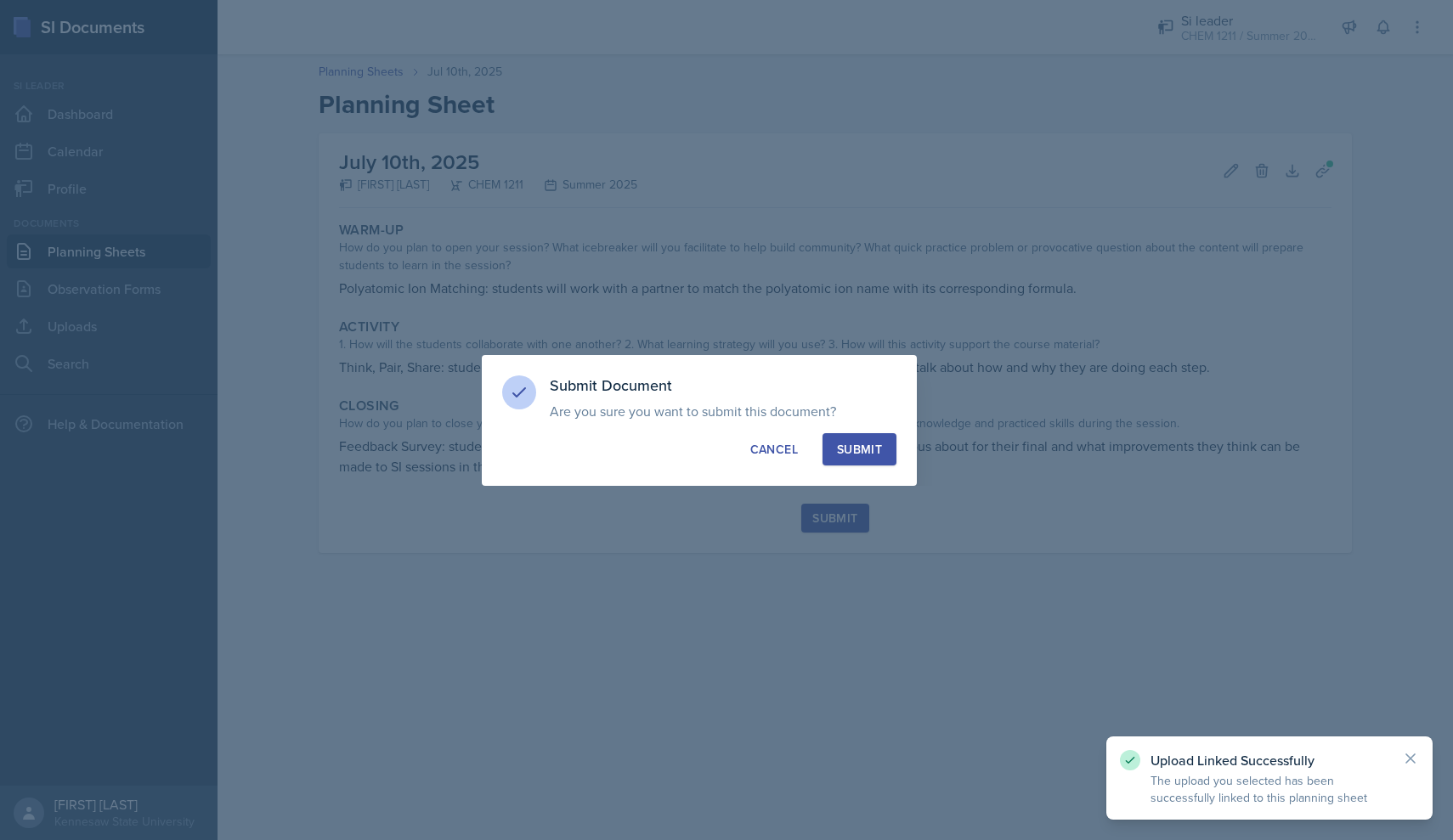 click on "Submit" at bounding box center [859, 449] 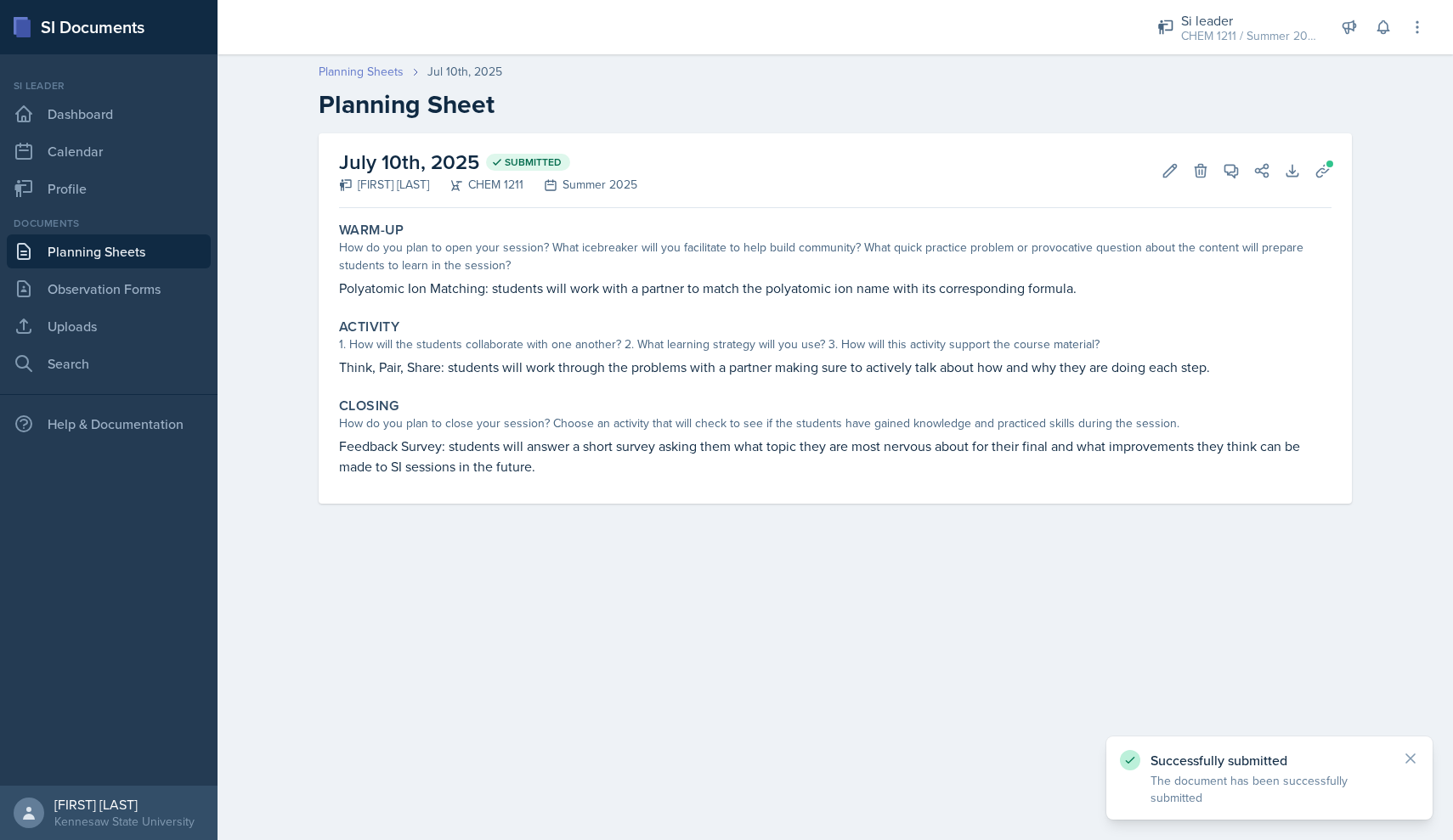 click on "Planning Sheets" at bounding box center (361, 71) 